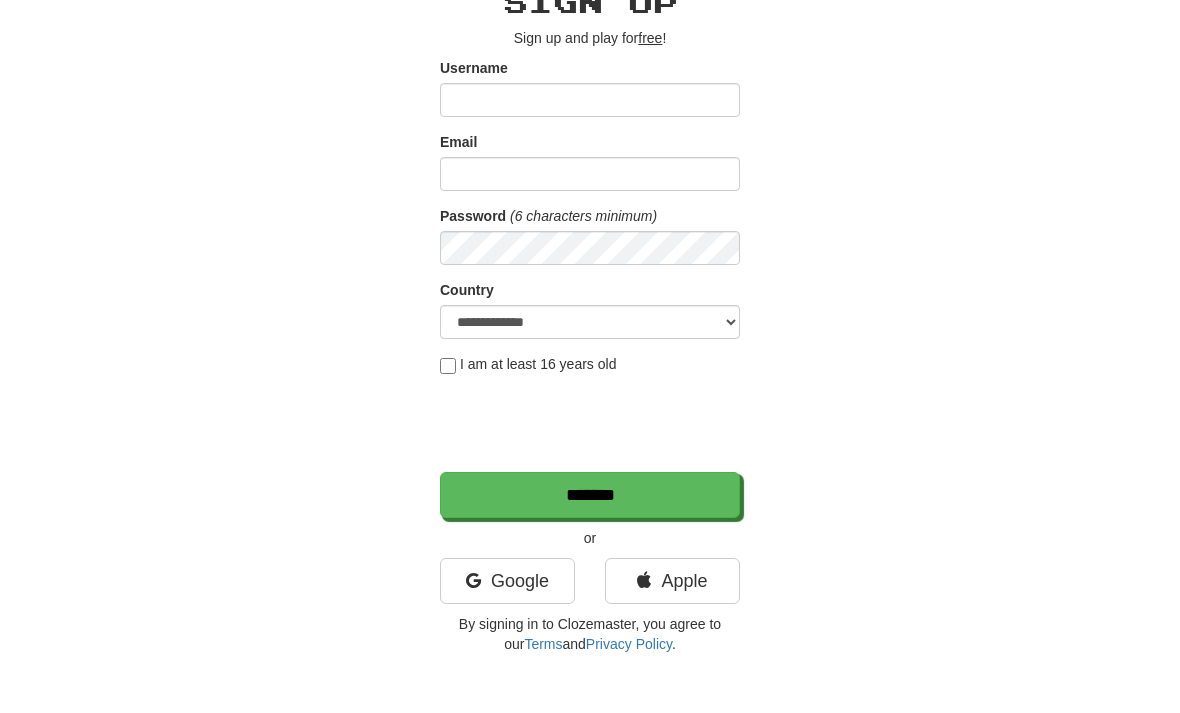 click on "**********" at bounding box center [590, 314] 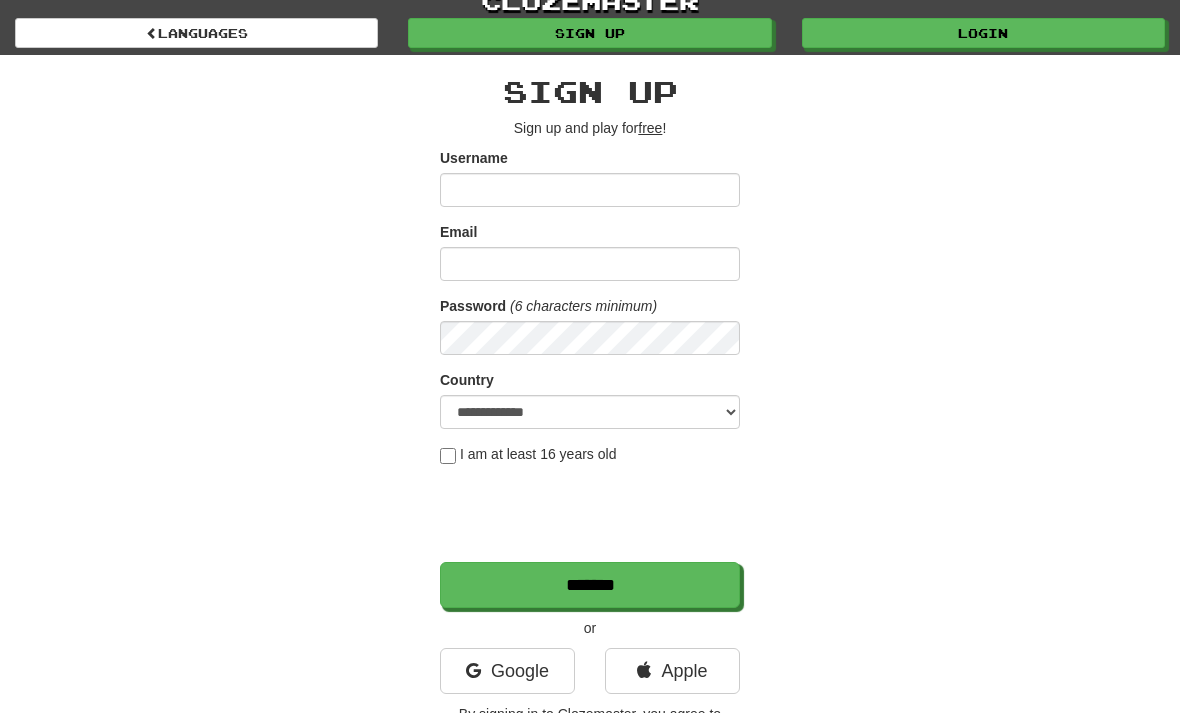 scroll, scrollTop: 0, scrollLeft: 0, axis: both 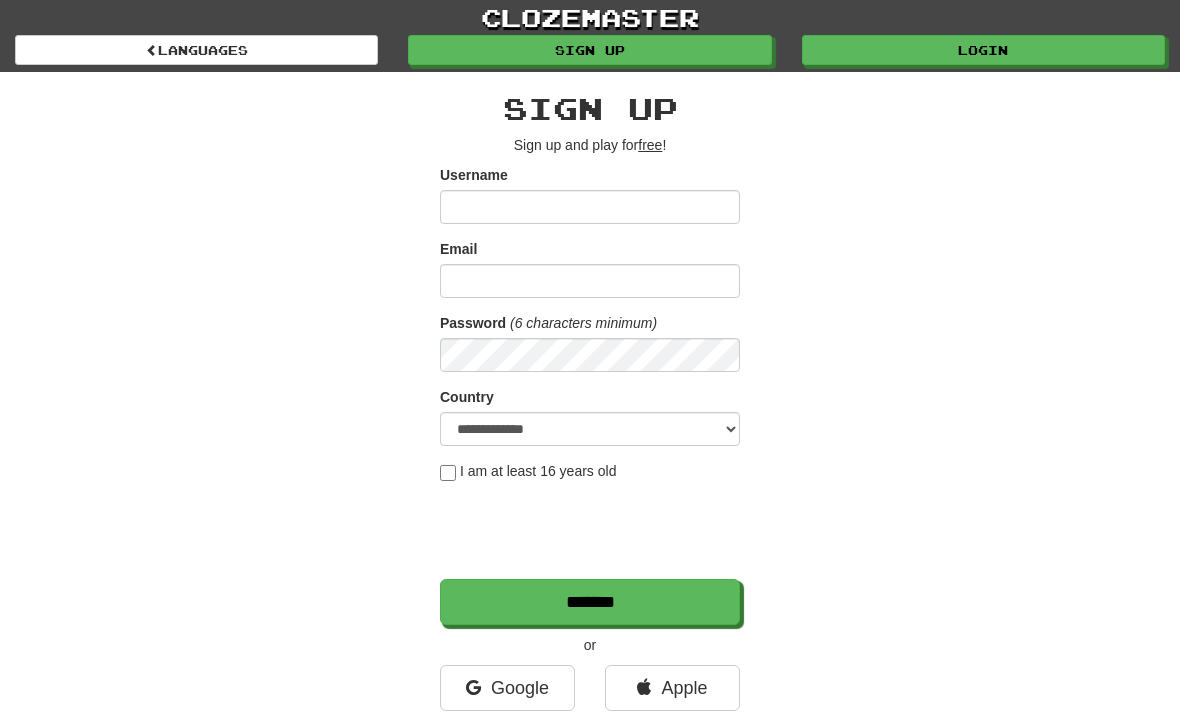 click on "Login" at bounding box center (983, 50) 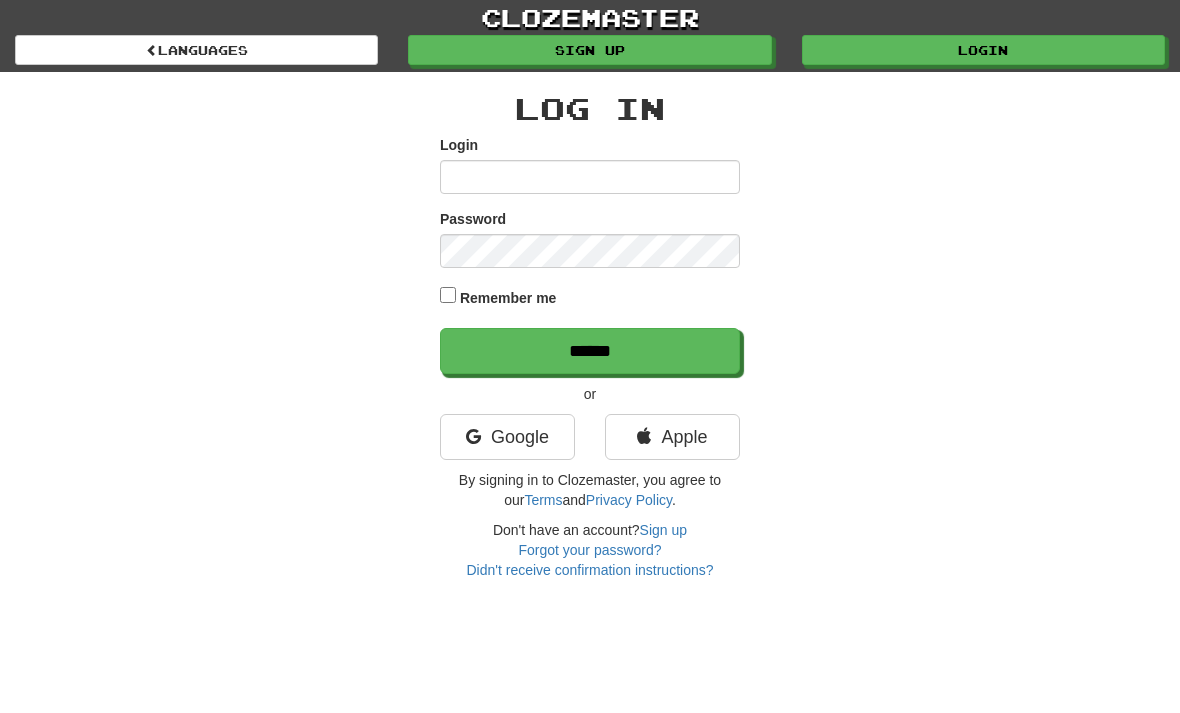 scroll, scrollTop: 0, scrollLeft: 0, axis: both 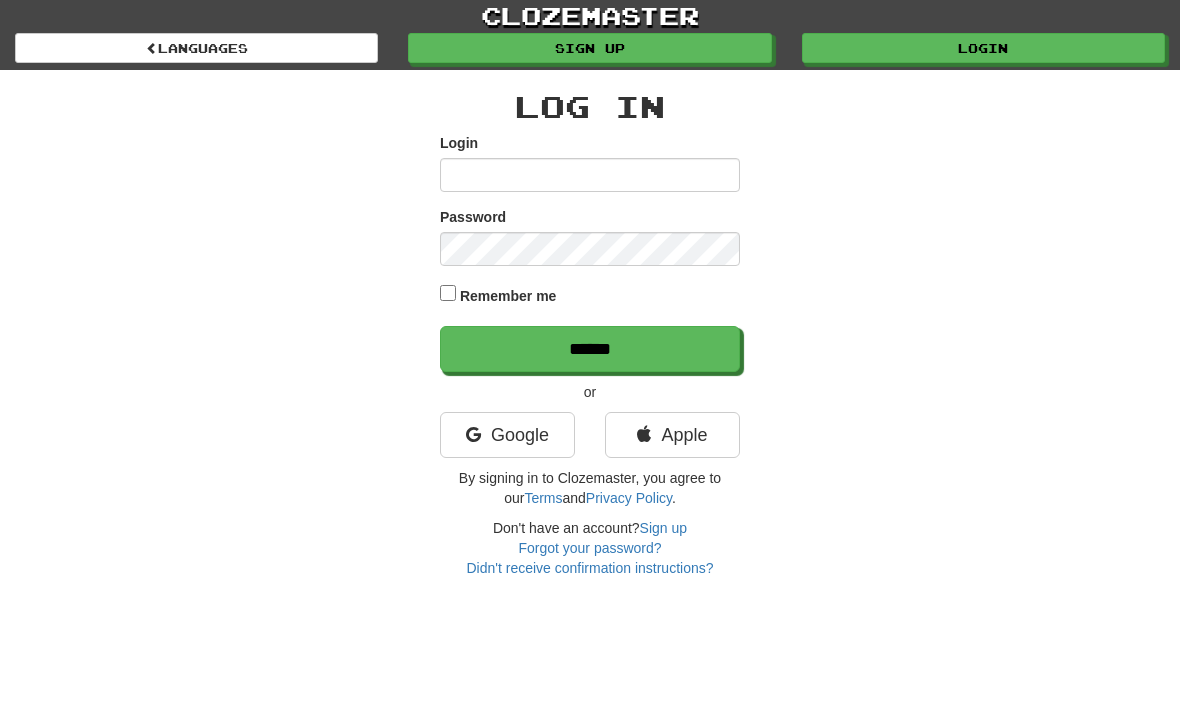click on "clozemaster
Languages
Sign up
Login
Languages
Log In
Login
Password
Remember me
******
or
Google
Apple
By signing in to Clozemaster, you agree to our  Terms  and  Privacy Policy .
Don't have an account?  Sign up
Forgot your password?
Didn't receive confirmation instructions?" at bounding box center (590, 290) 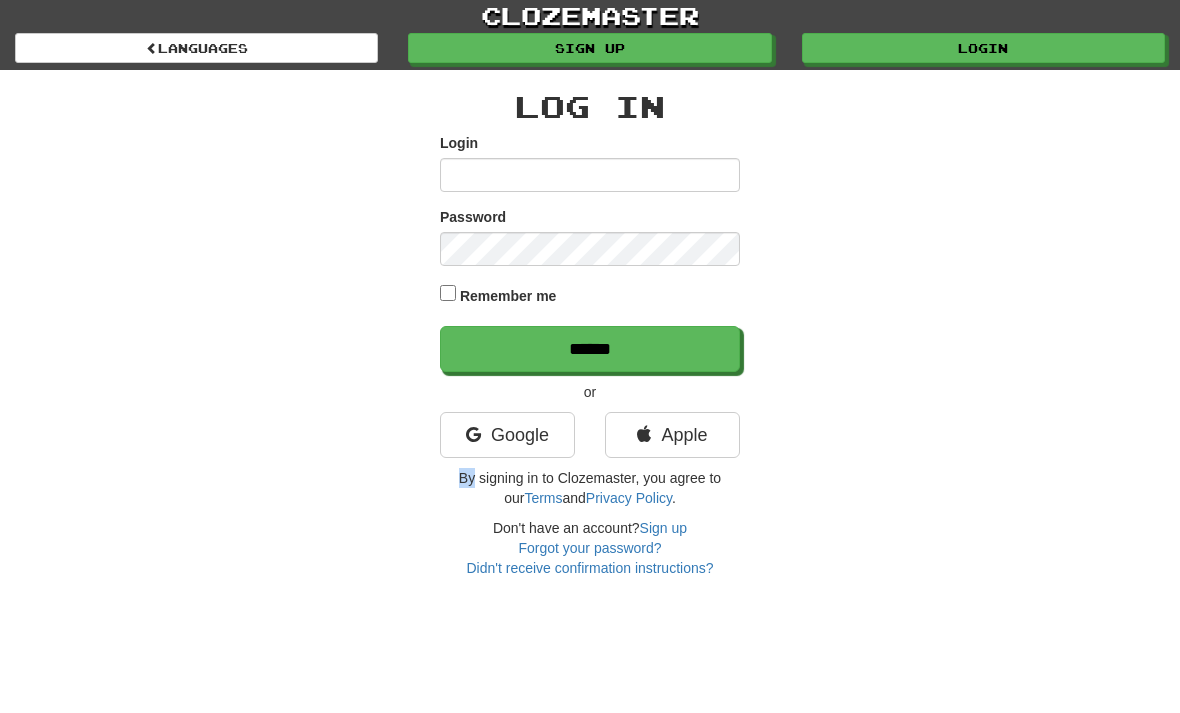 scroll, scrollTop: 1, scrollLeft: 0, axis: vertical 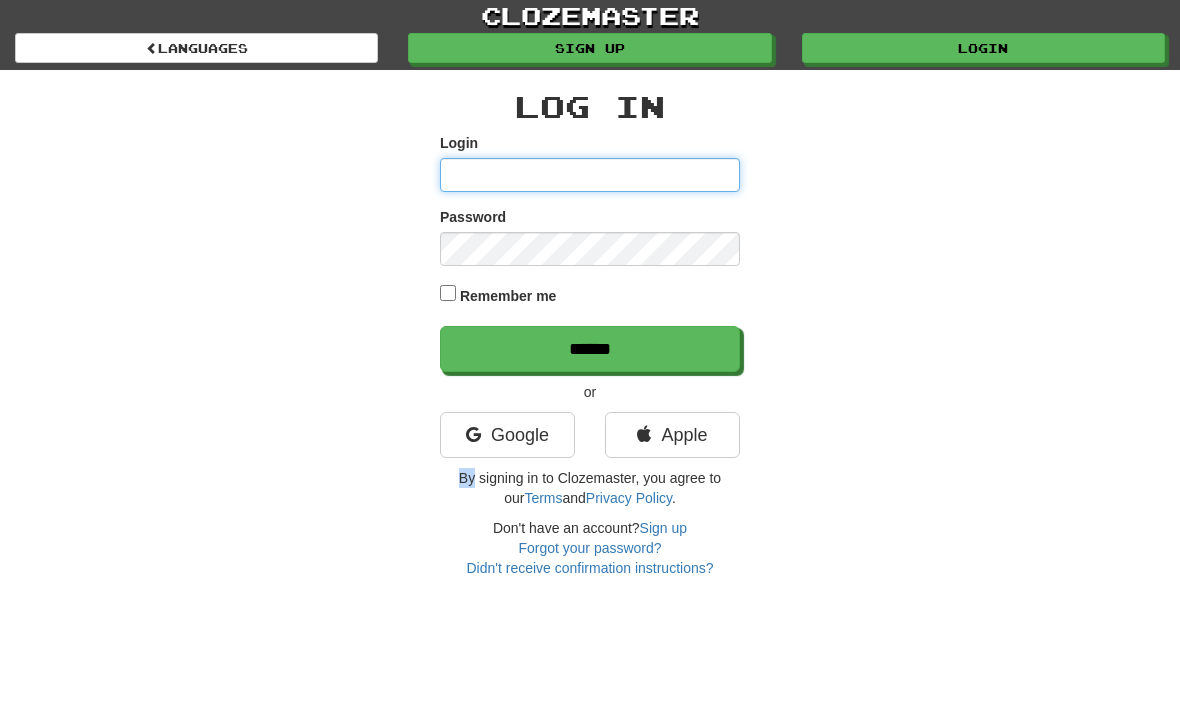 click on "Login" at bounding box center [590, 176] 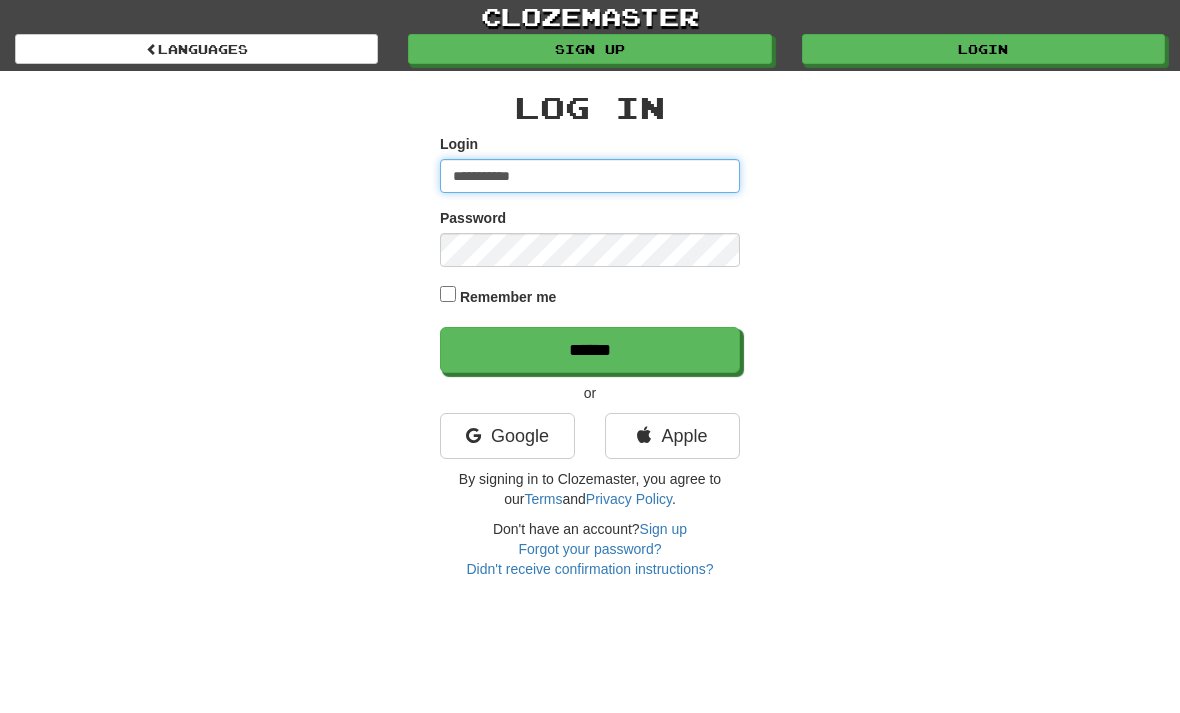 type on "**********" 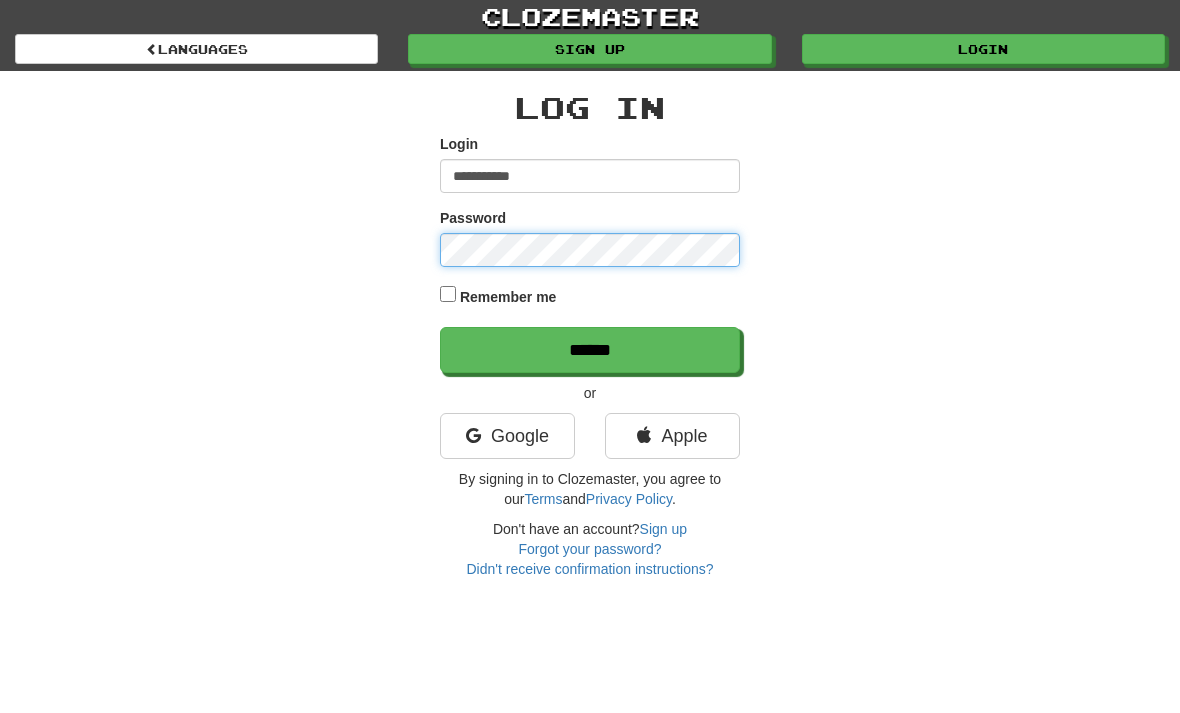 click on "******" at bounding box center [590, 350] 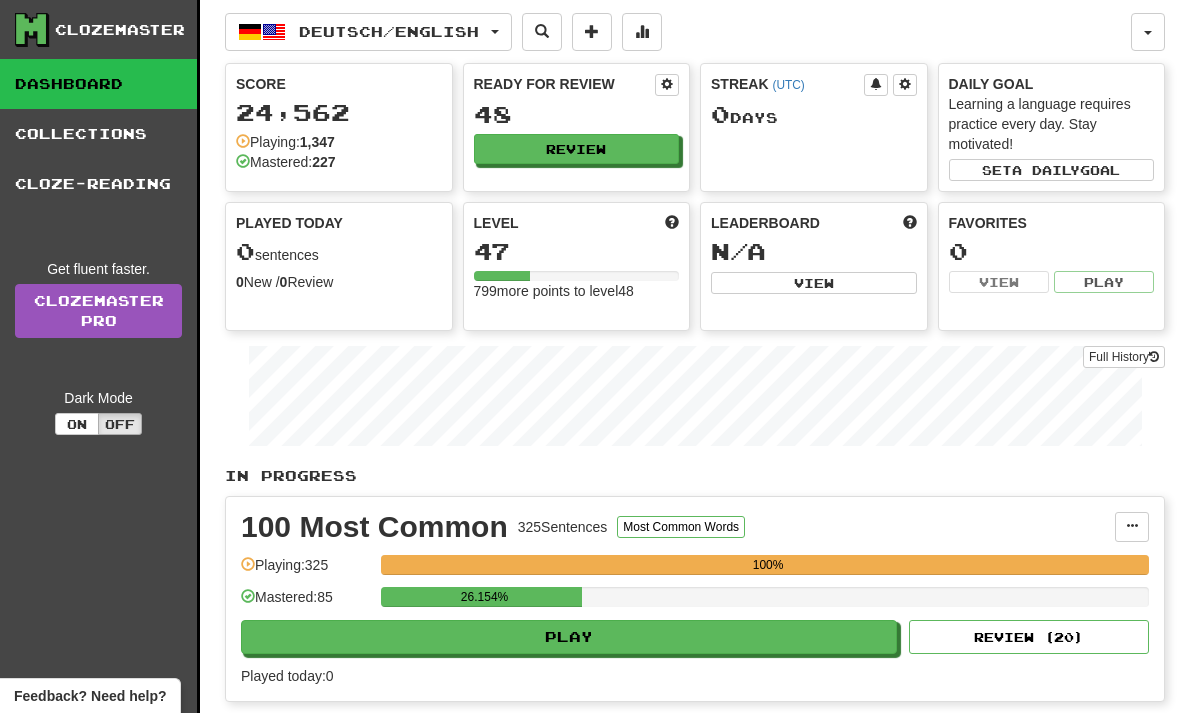 scroll, scrollTop: 0, scrollLeft: 0, axis: both 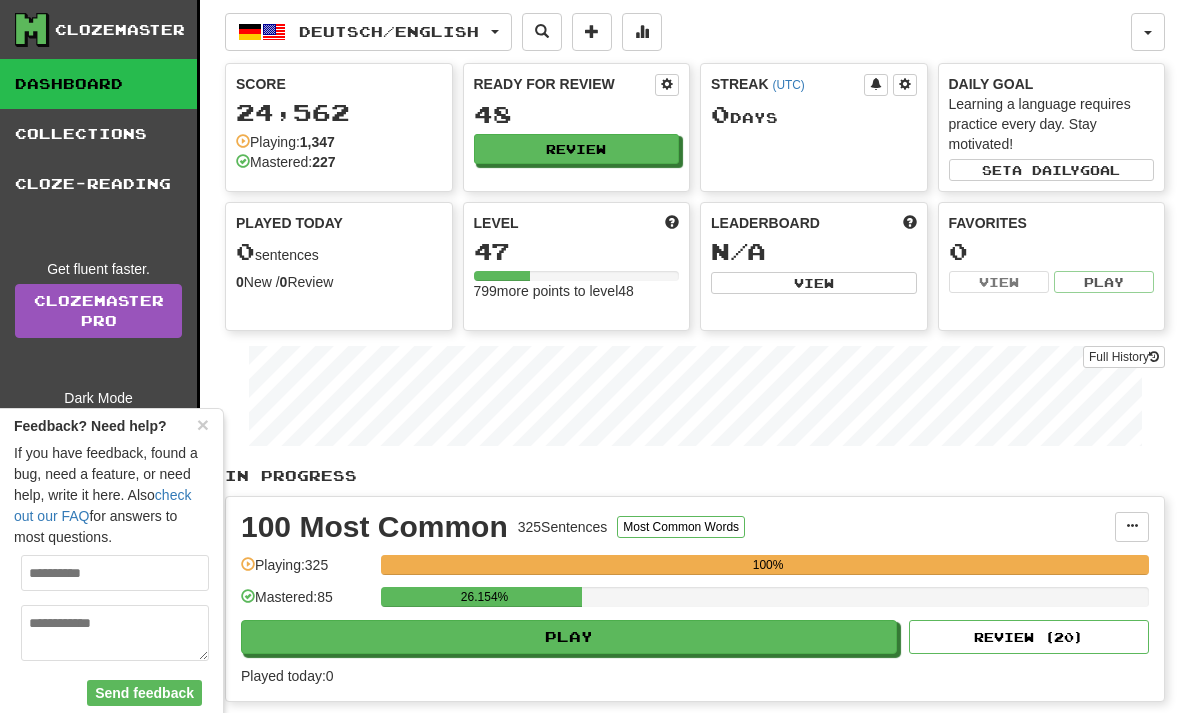 click on "Play" at bounding box center (569, 637) 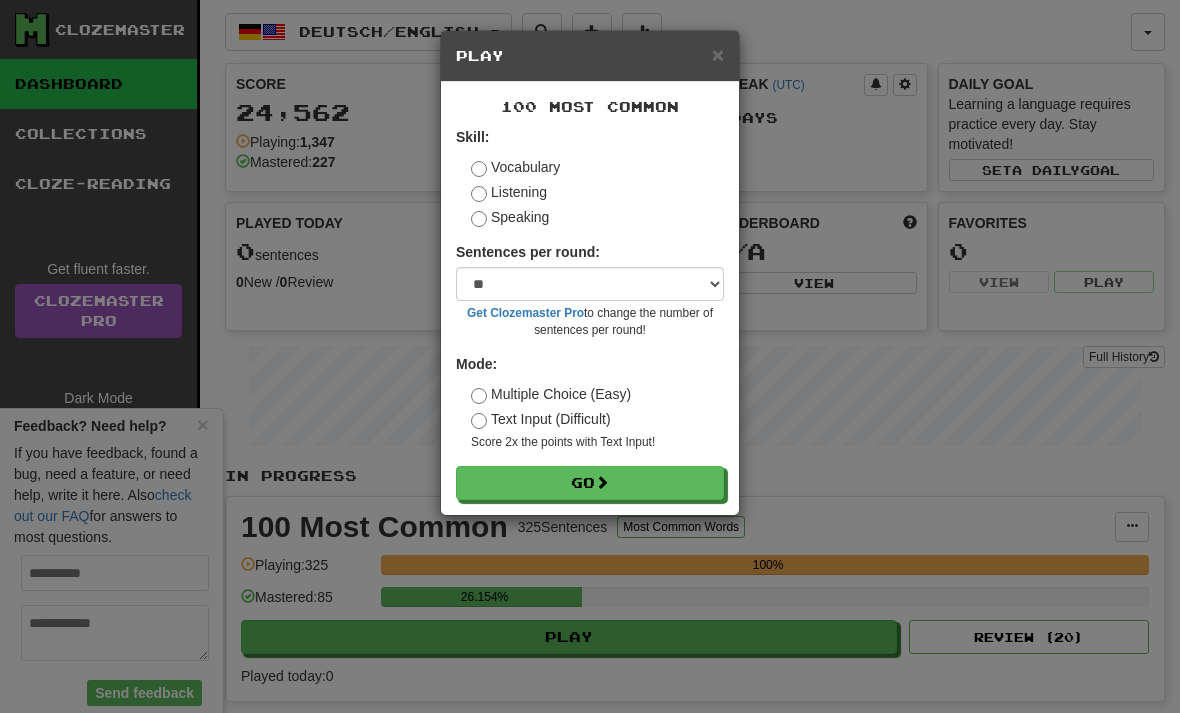 click on "Go" at bounding box center [590, 483] 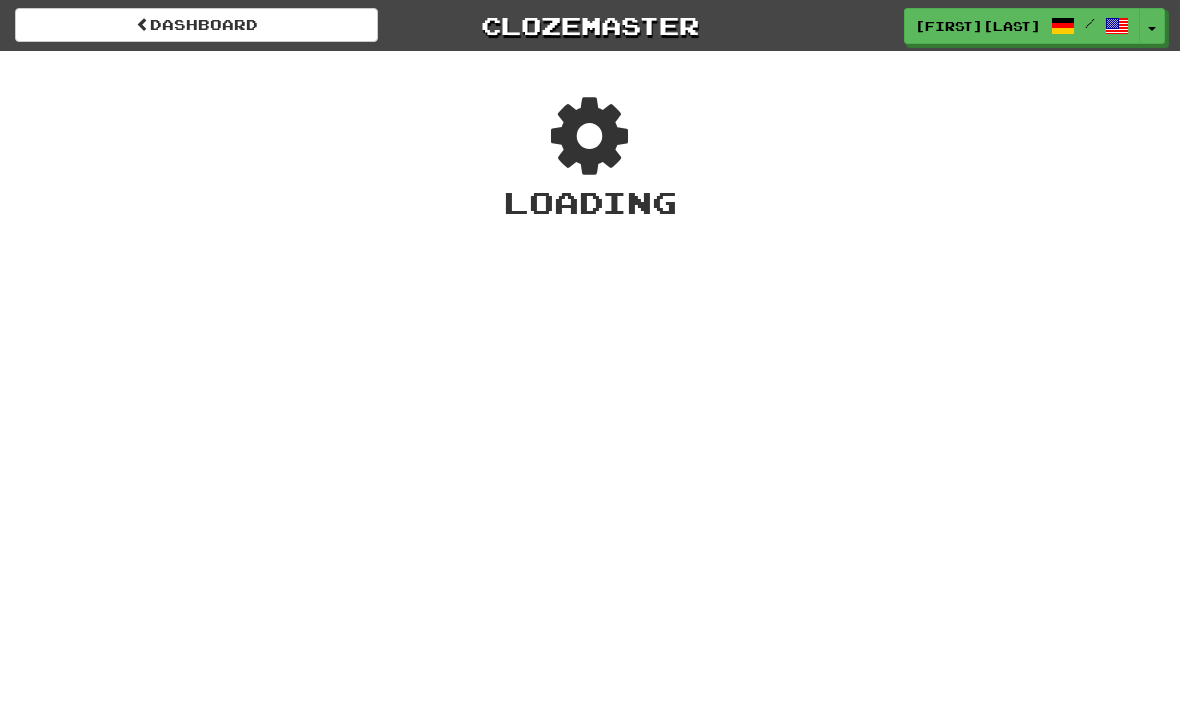 scroll, scrollTop: 0, scrollLeft: 0, axis: both 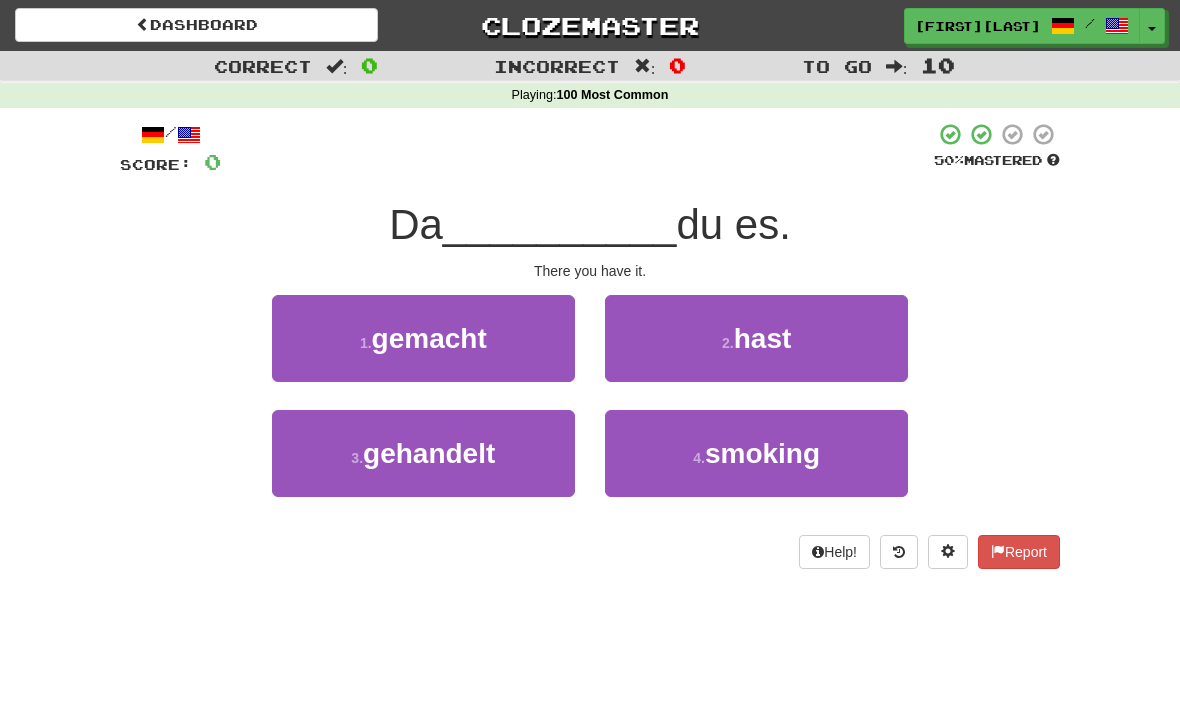click on "2 .  hast" at bounding box center (756, 338) 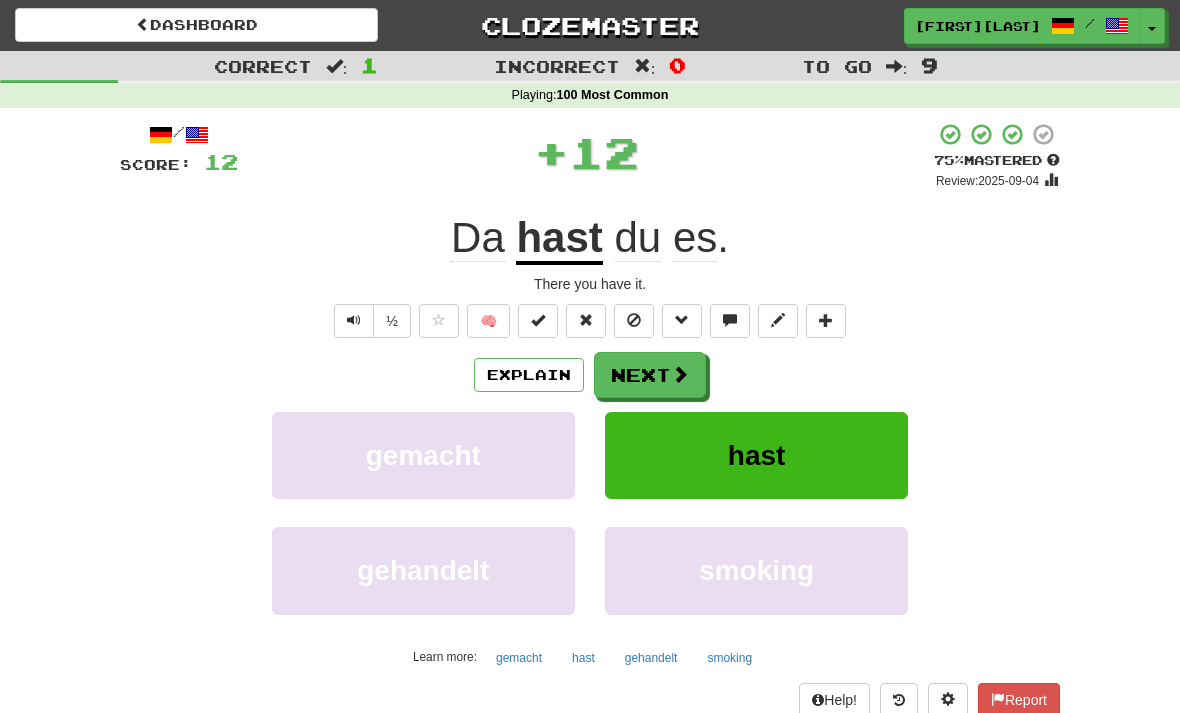 click on "hast" at bounding box center [756, 455] 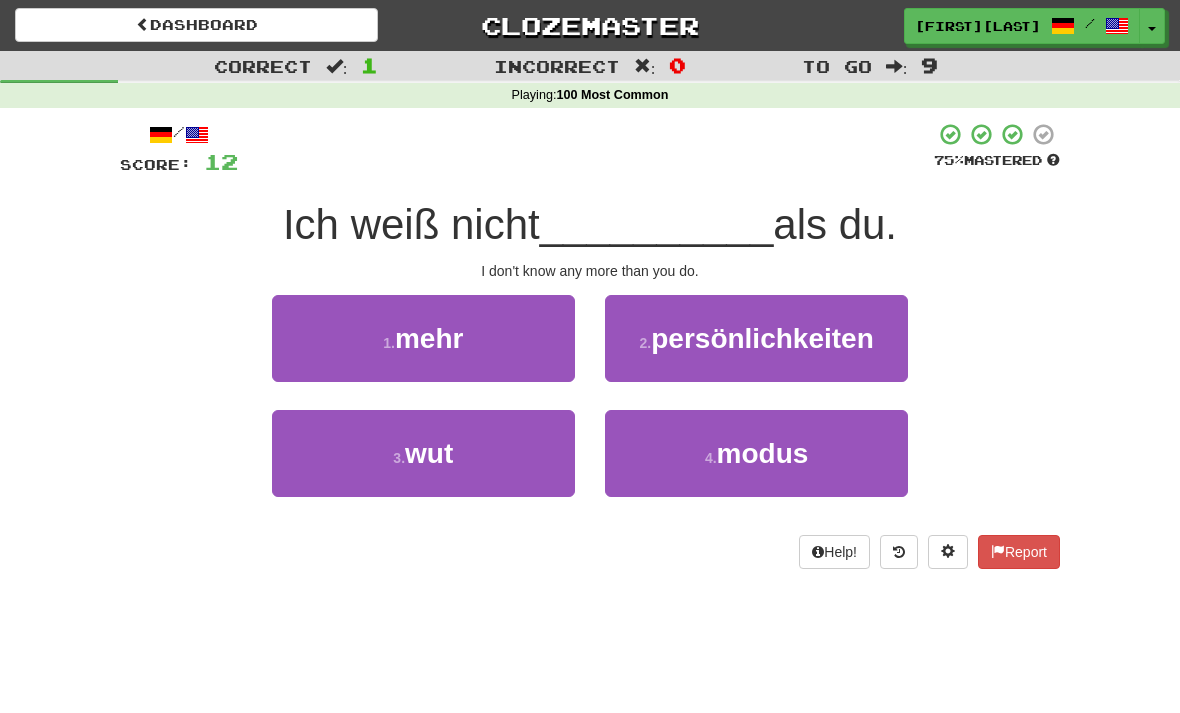 click on "1 .  mehr" at bounding box center (423, 338) 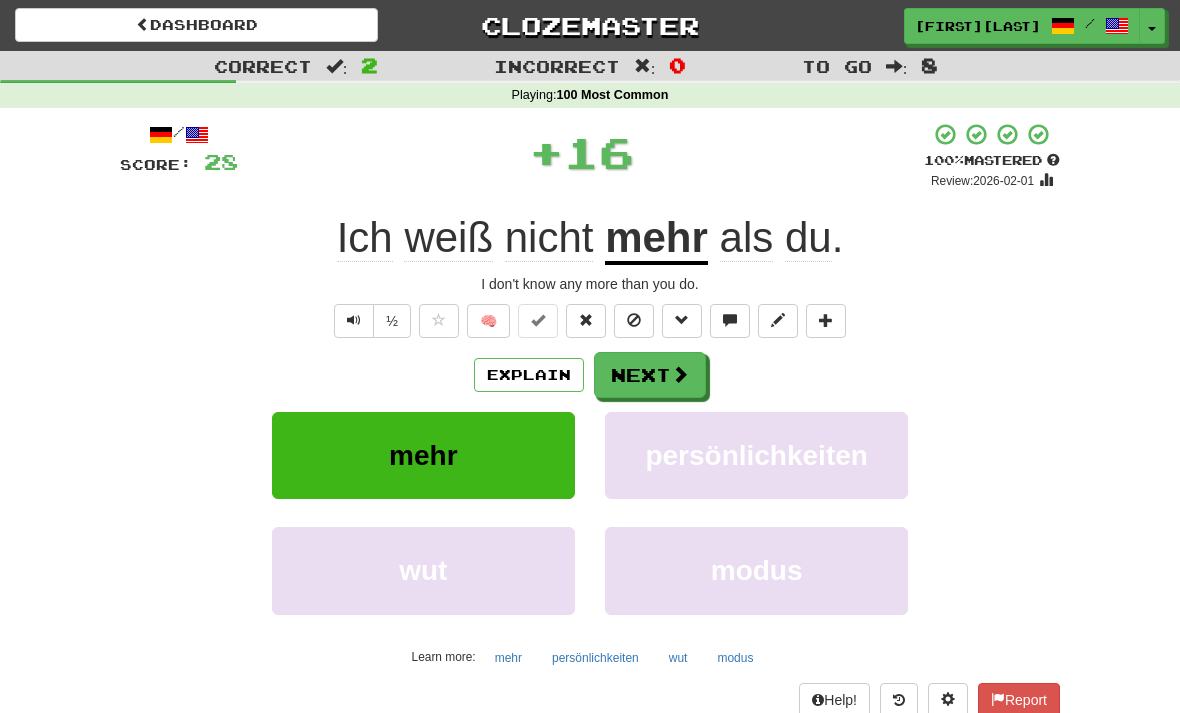 click on "Next" at bounding box center [650, 375] 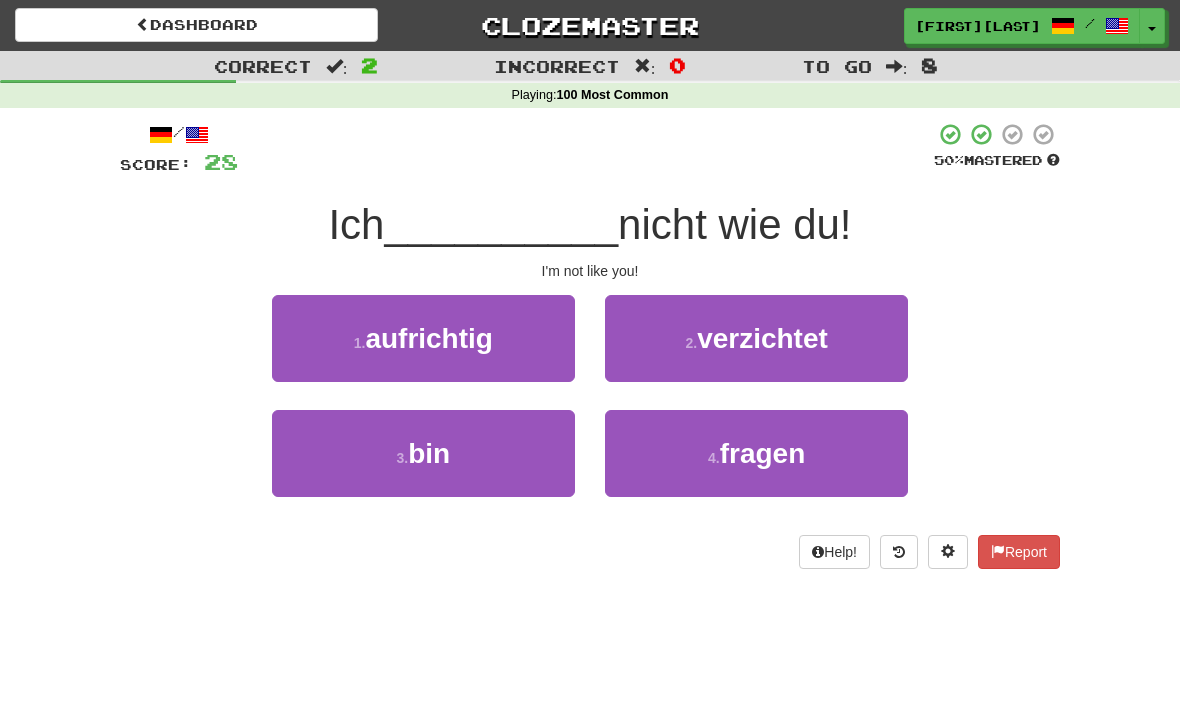click on "bin" at bounding box center (429, 453) 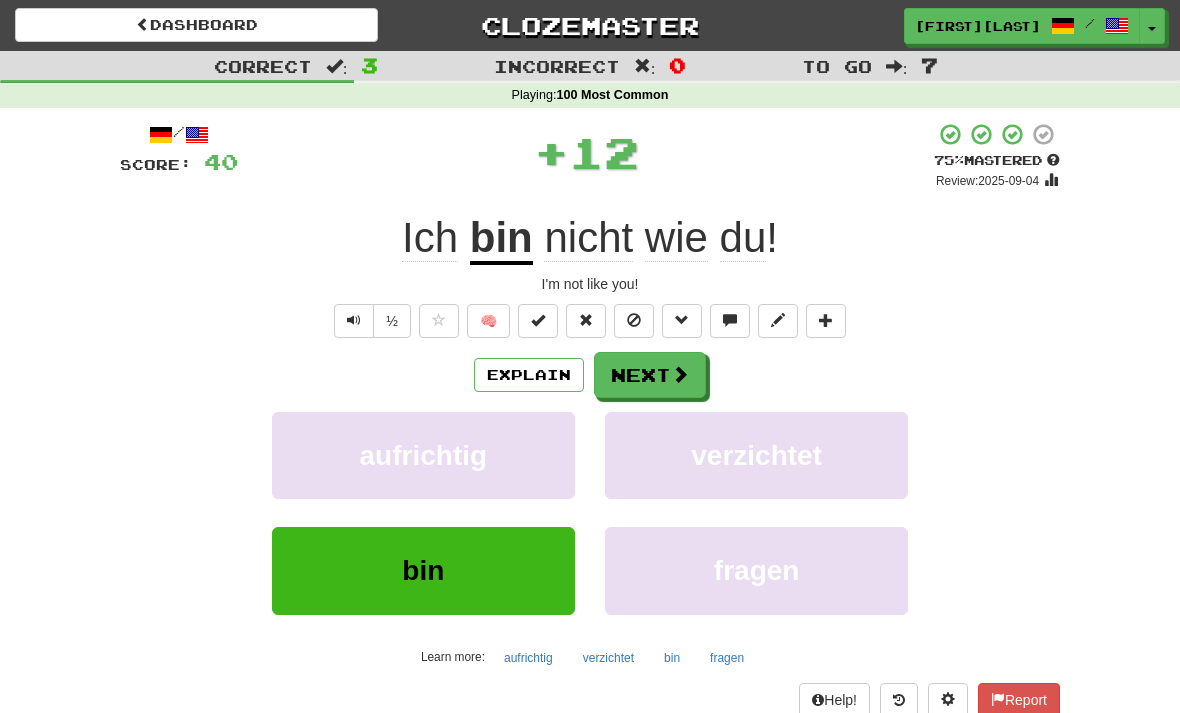 click on "Next" at bounding box center [650, 375] 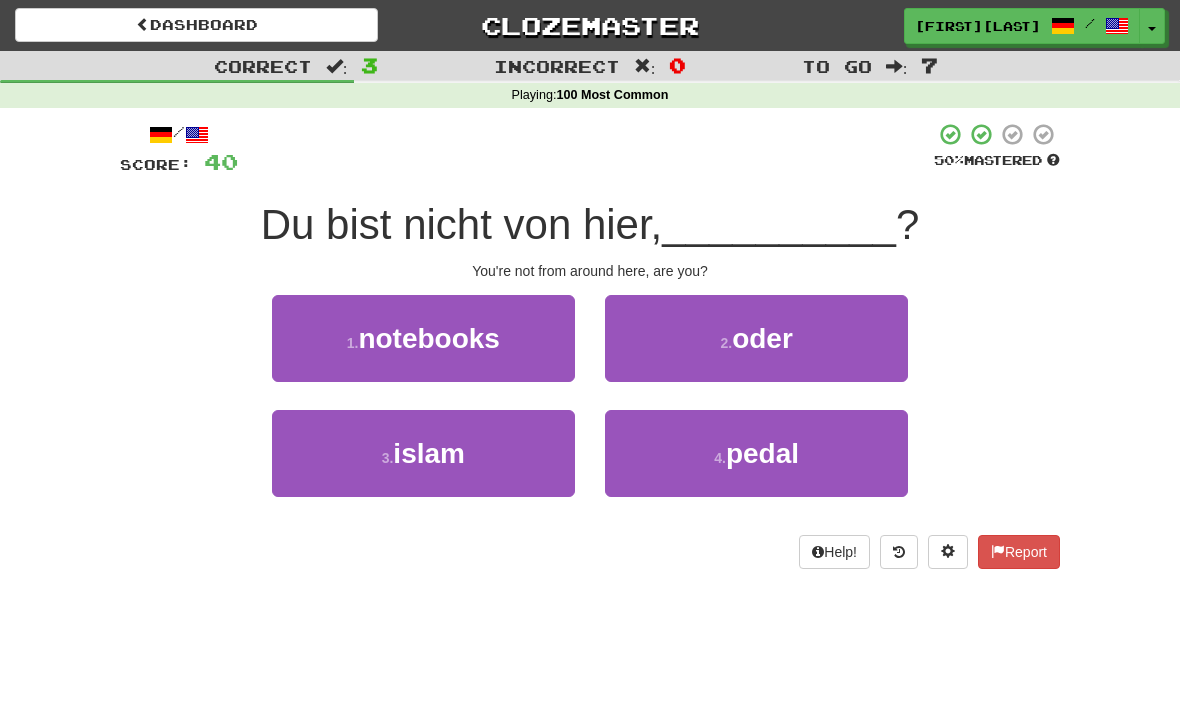 click on "2 .  oder" at bounding box center (756, 338) 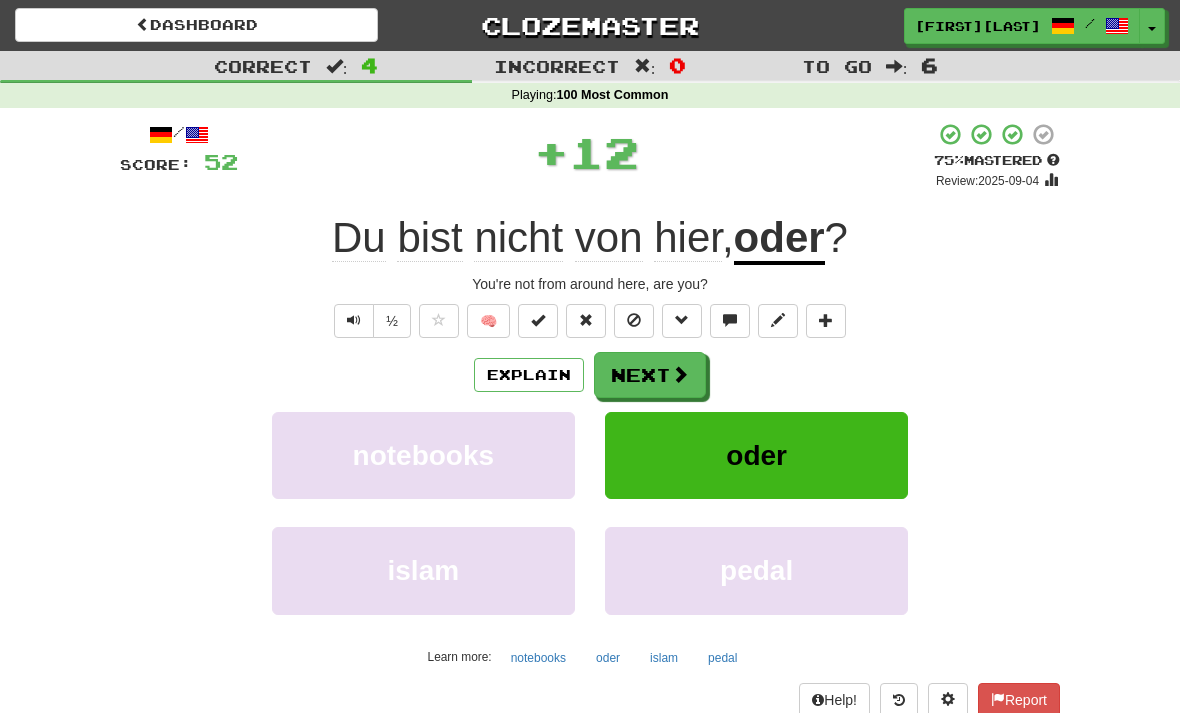 click on "Next" at bounding box center (650, 375) 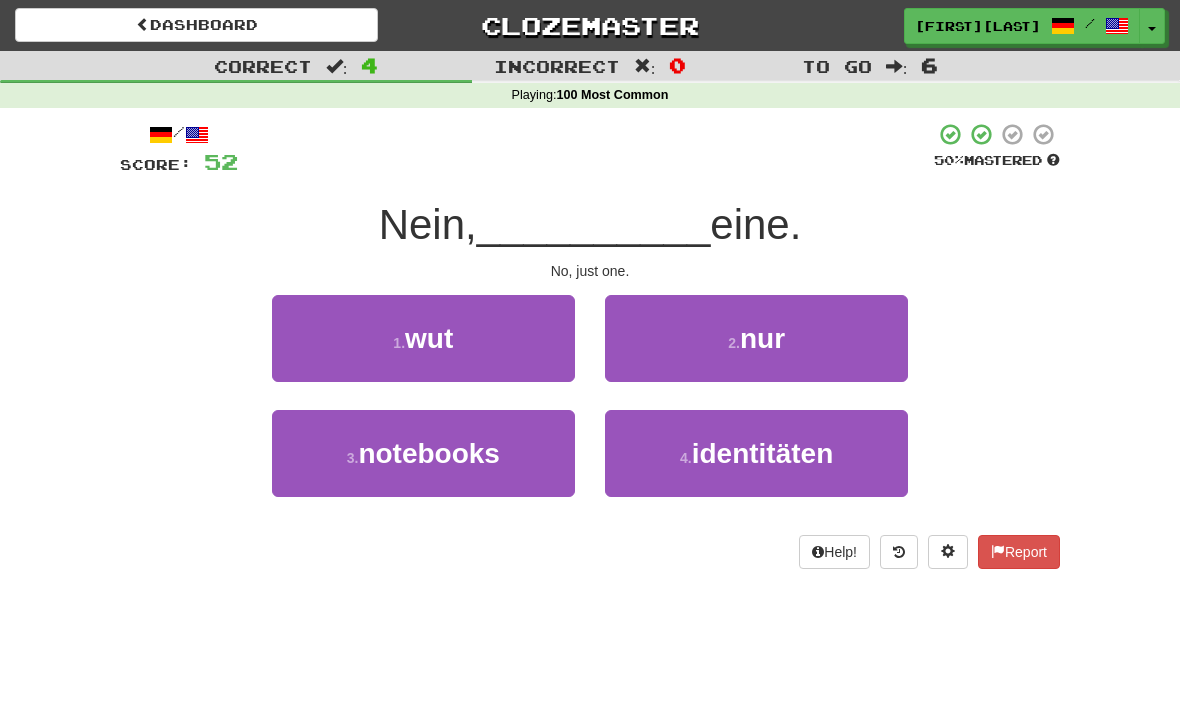 click on "2 .  nur" at bounding box center [756, 338] 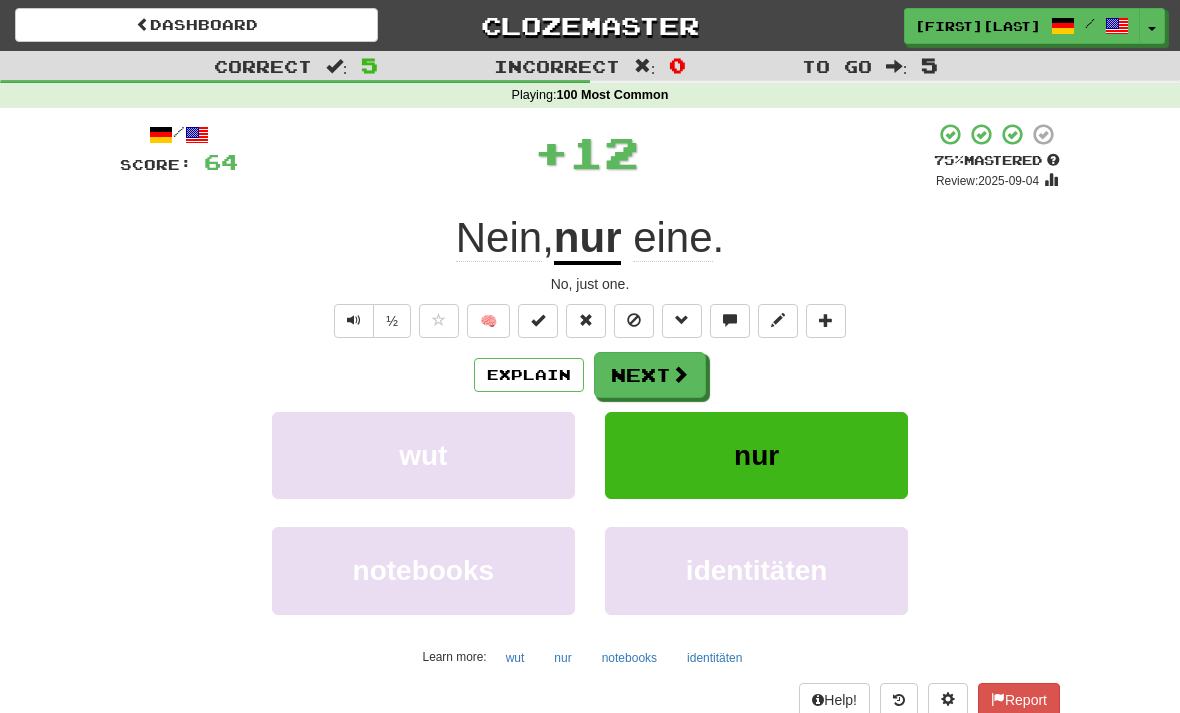 click on "Next" at bounding box center [650, 375] 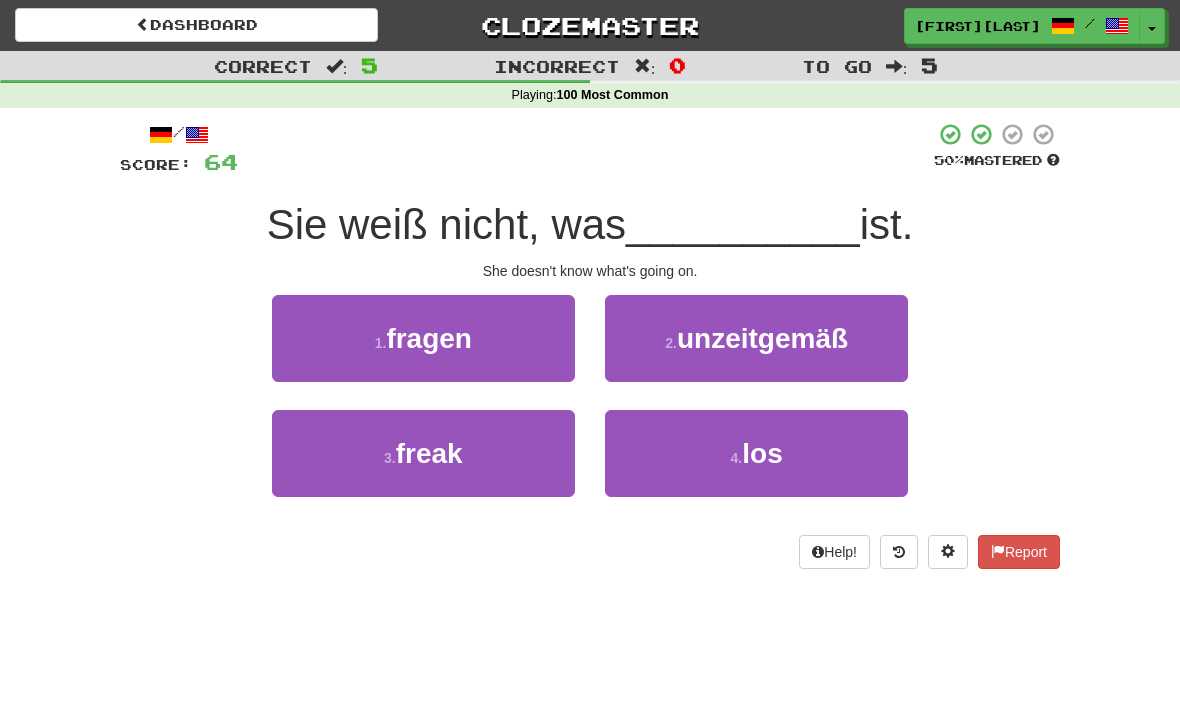 click on "4 .  los" at bounding box center [756, 453] 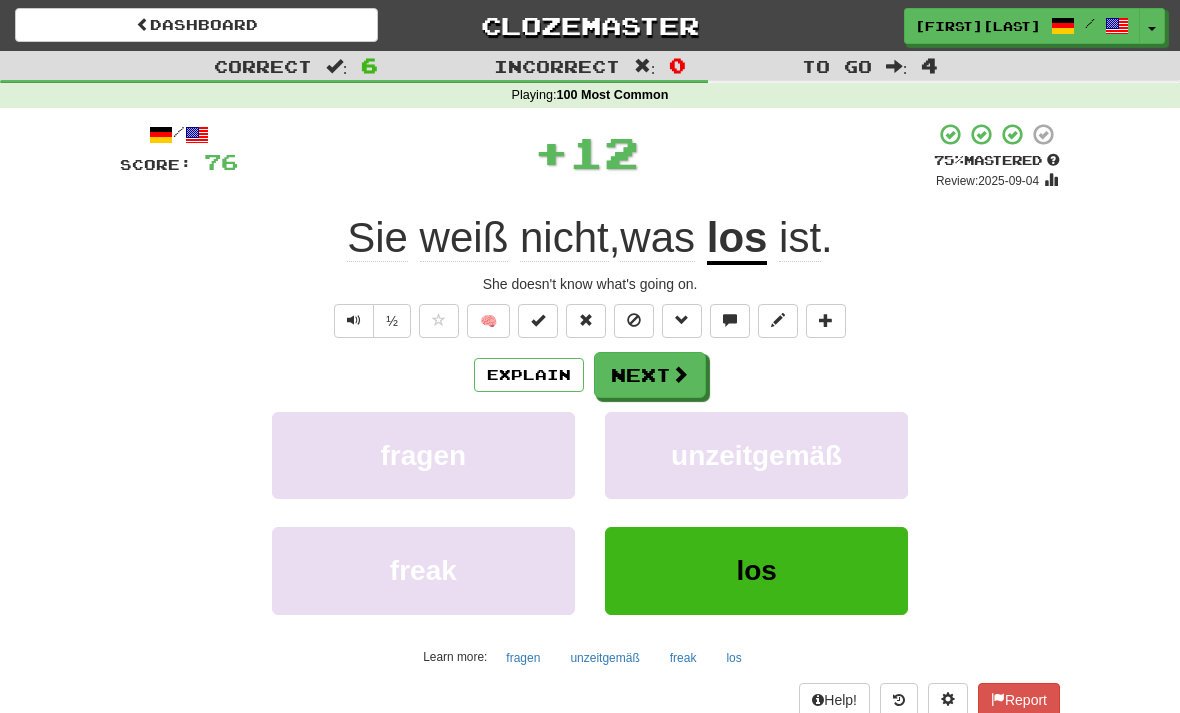 click on "Next" at bounding box center (650, 375) 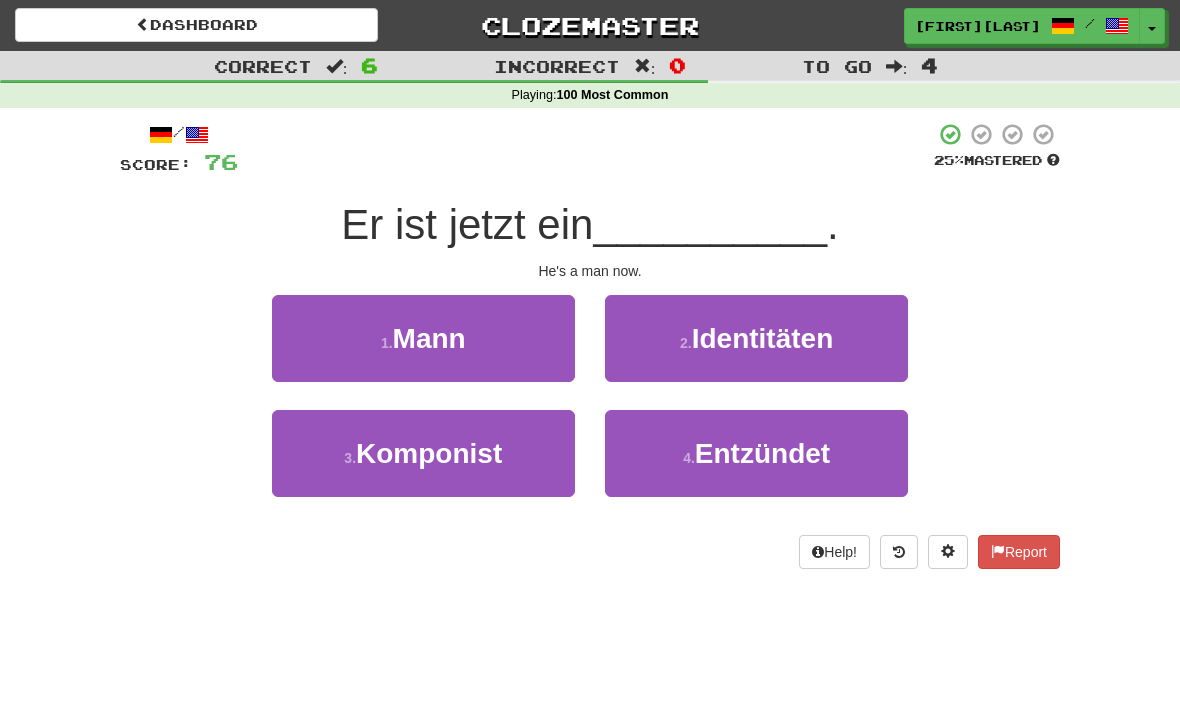 click on "1 .  Mann" at bounding box center (423, 338) 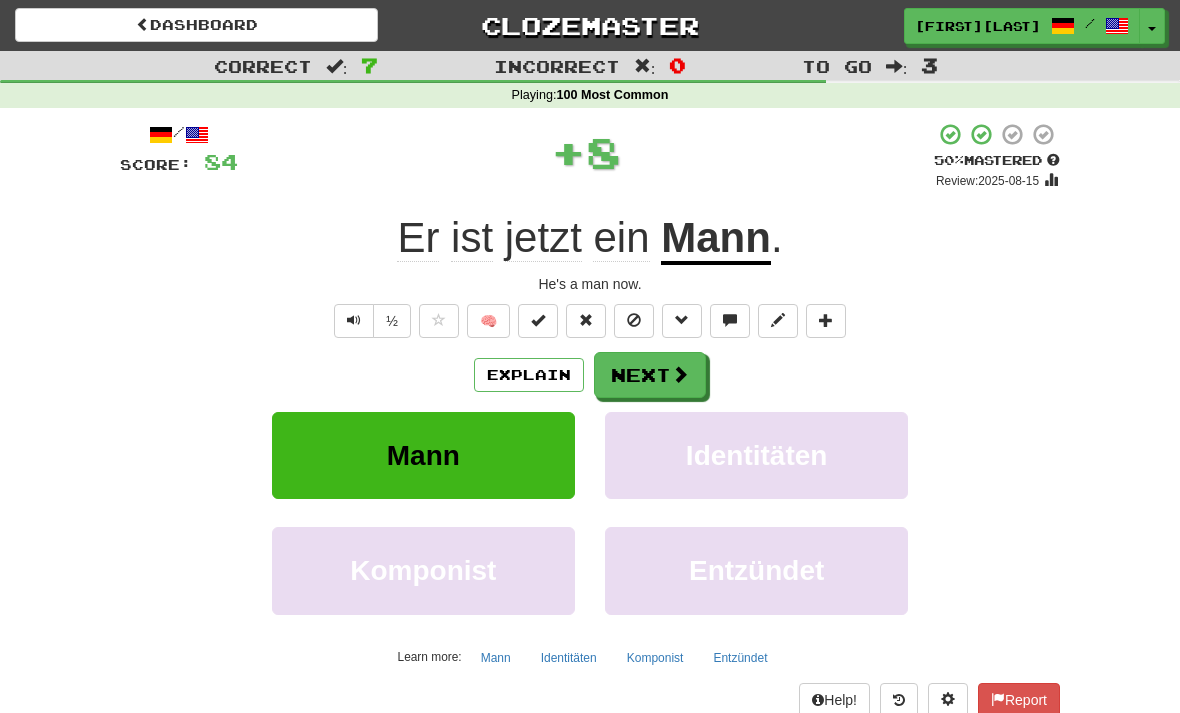 click on "Next" at bounding box center (650, 375) 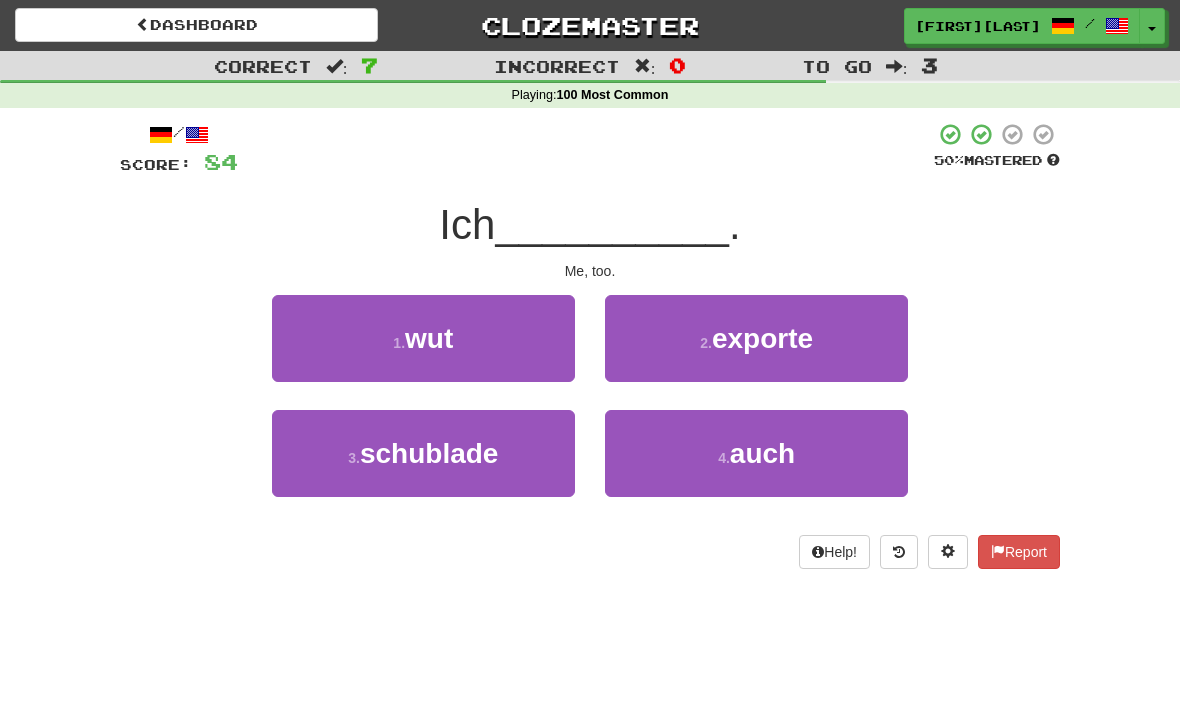 click on "4 .  auch" at bounding box center (756, 453) 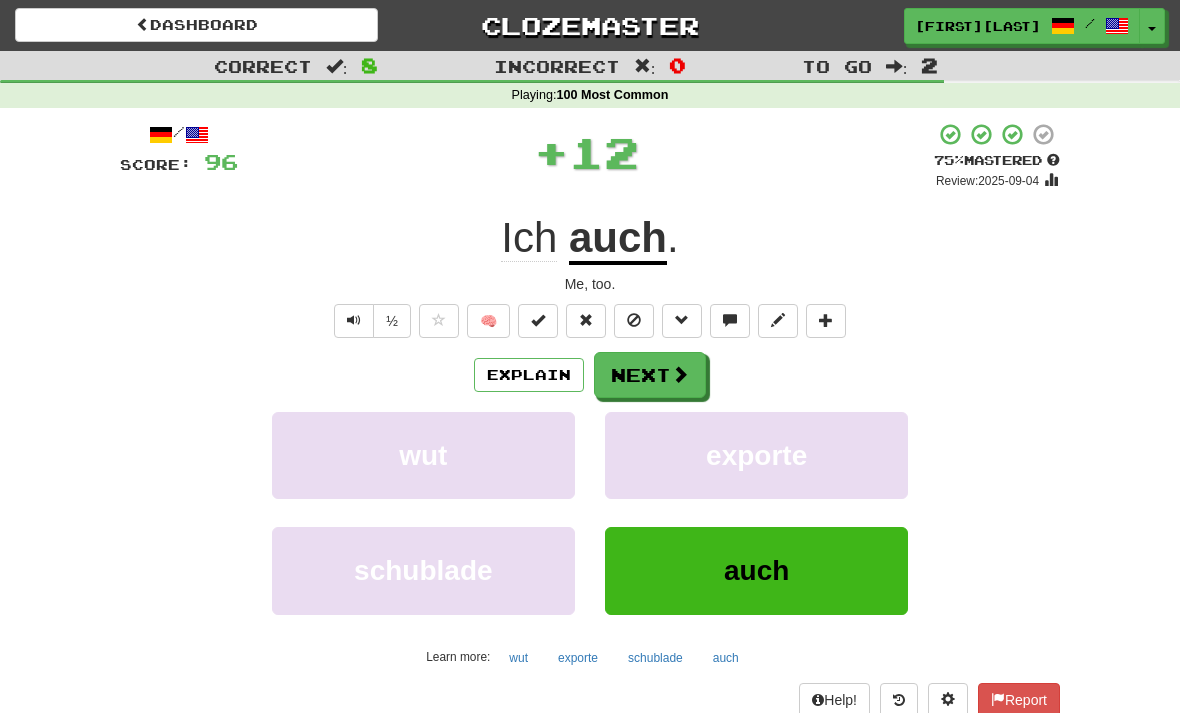 click on "Next" at bounding box center [650, 375] 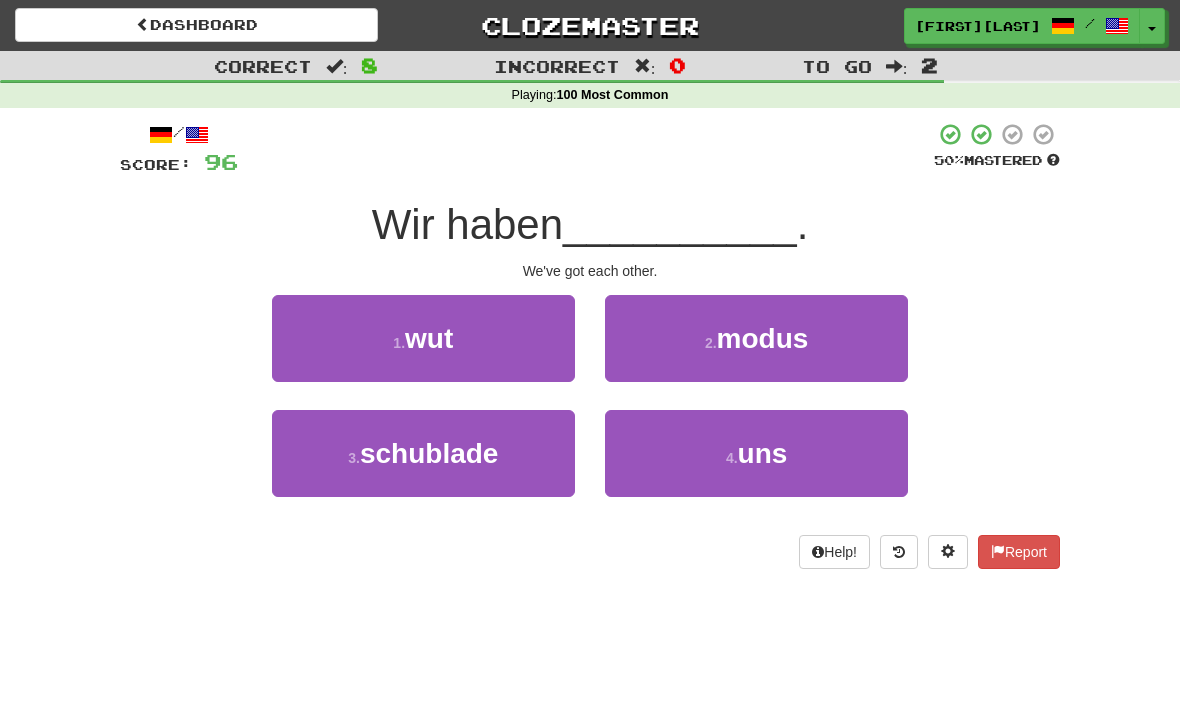 click on "4 .  uns" at bounding box center (756, 453) 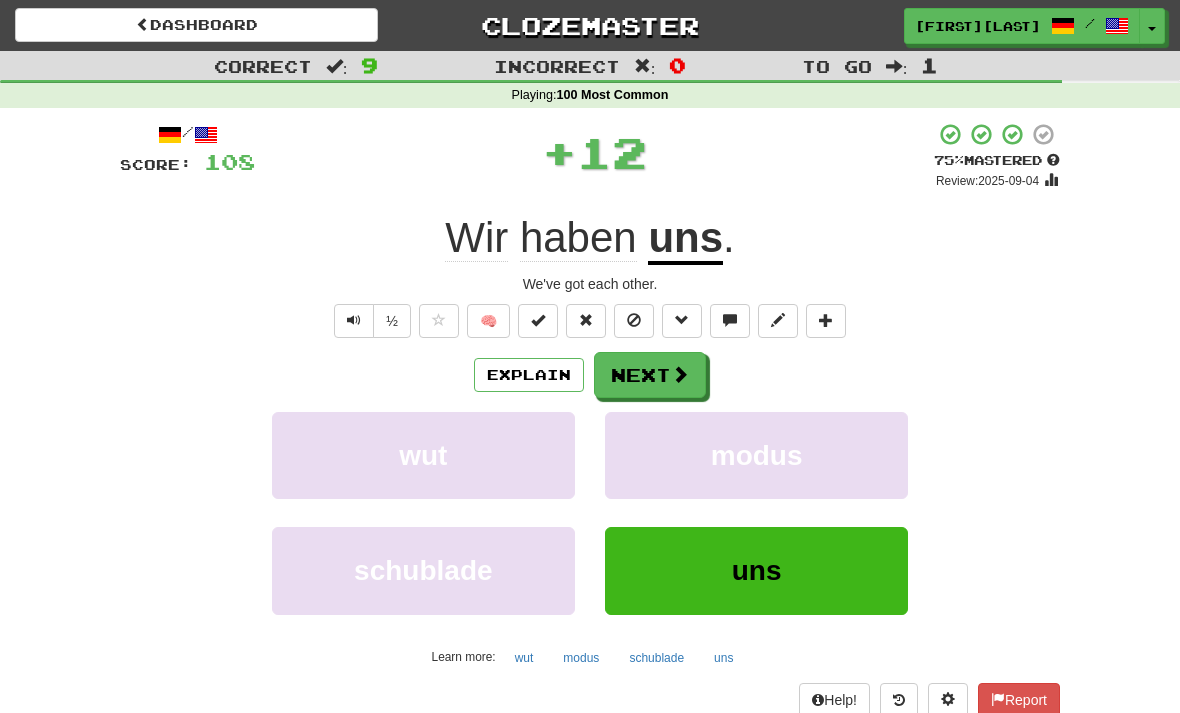 click on "Next" at bounding box center (650, 375) 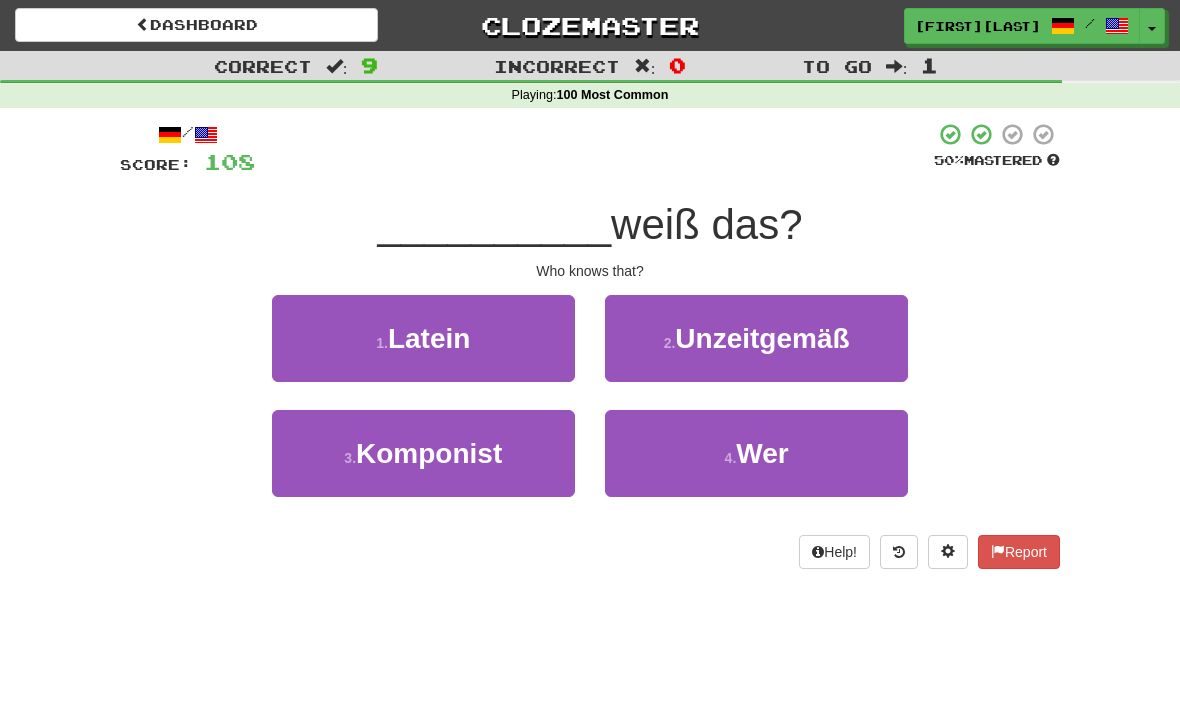 click on "4 .  Wer" at bounding box center (756, 453) 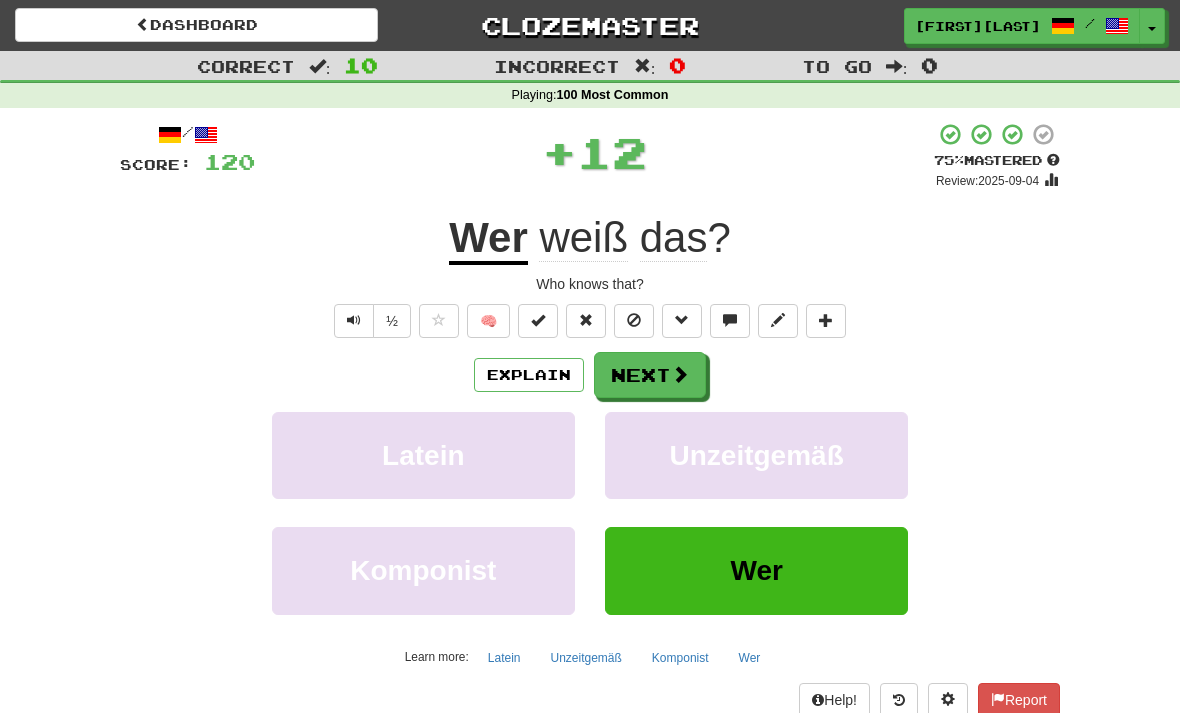 click on "Next" at bounding box center [650, 375] 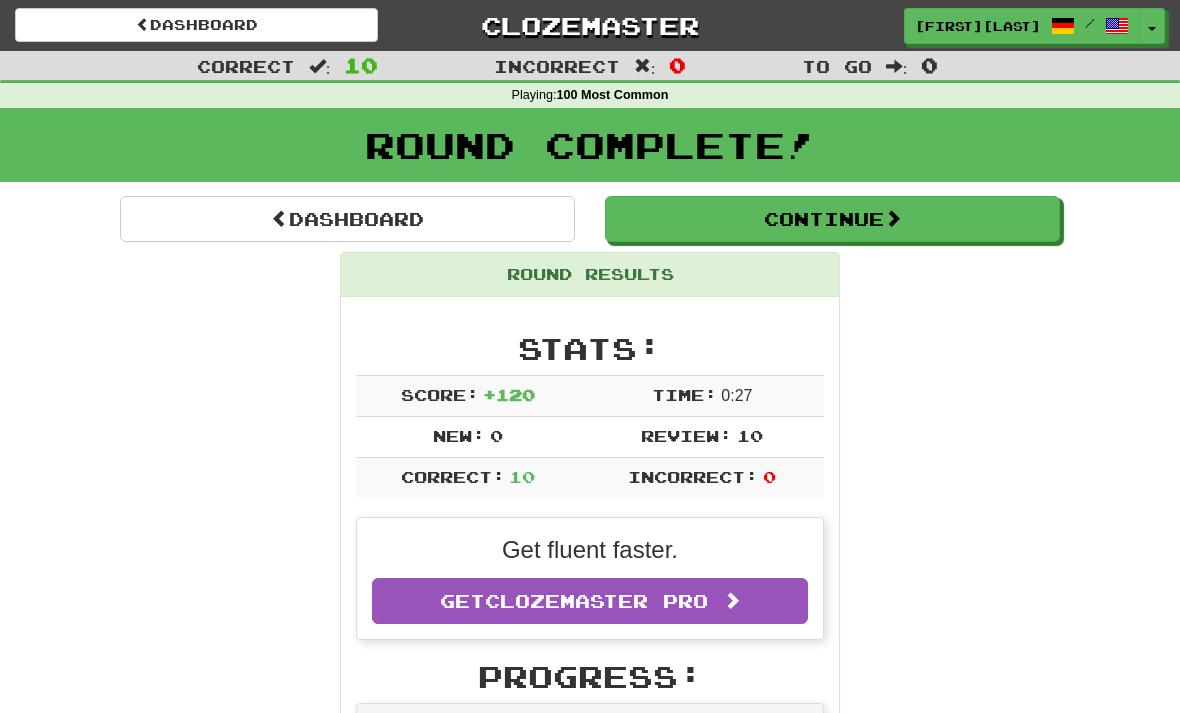 click on "Dashboard" at bounding box center [347, 219] 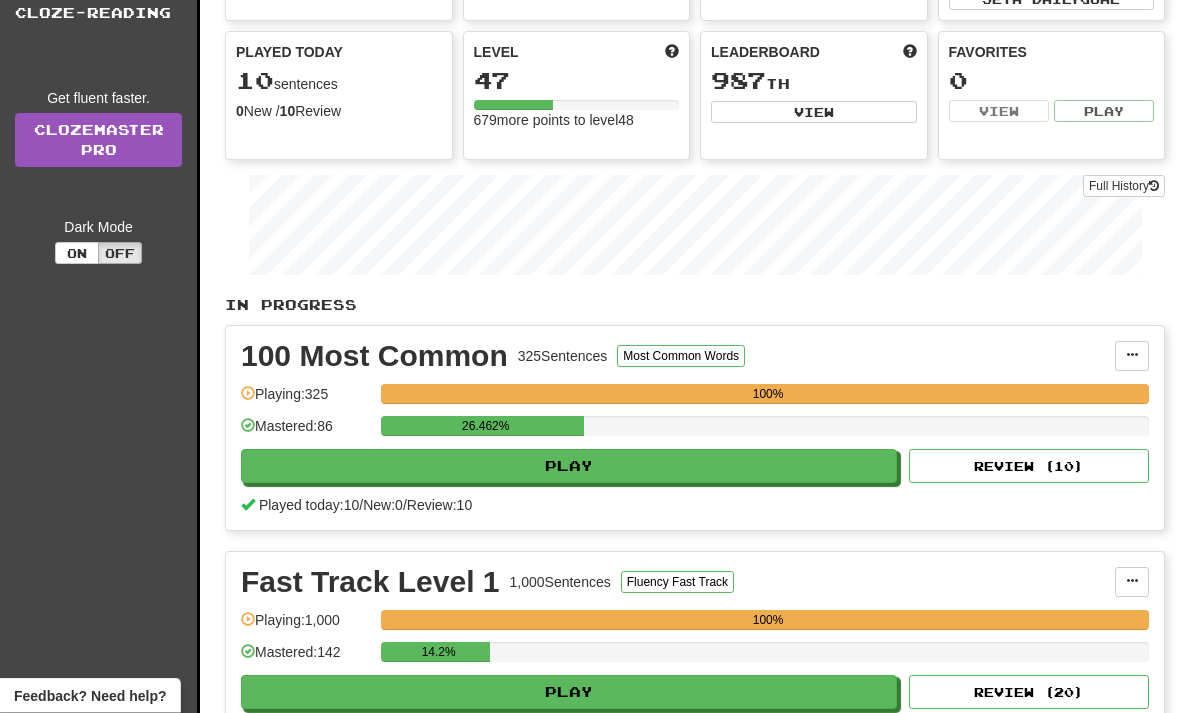 scroll, scrollTop: 194, scrollLeft: 0, axis: vertical 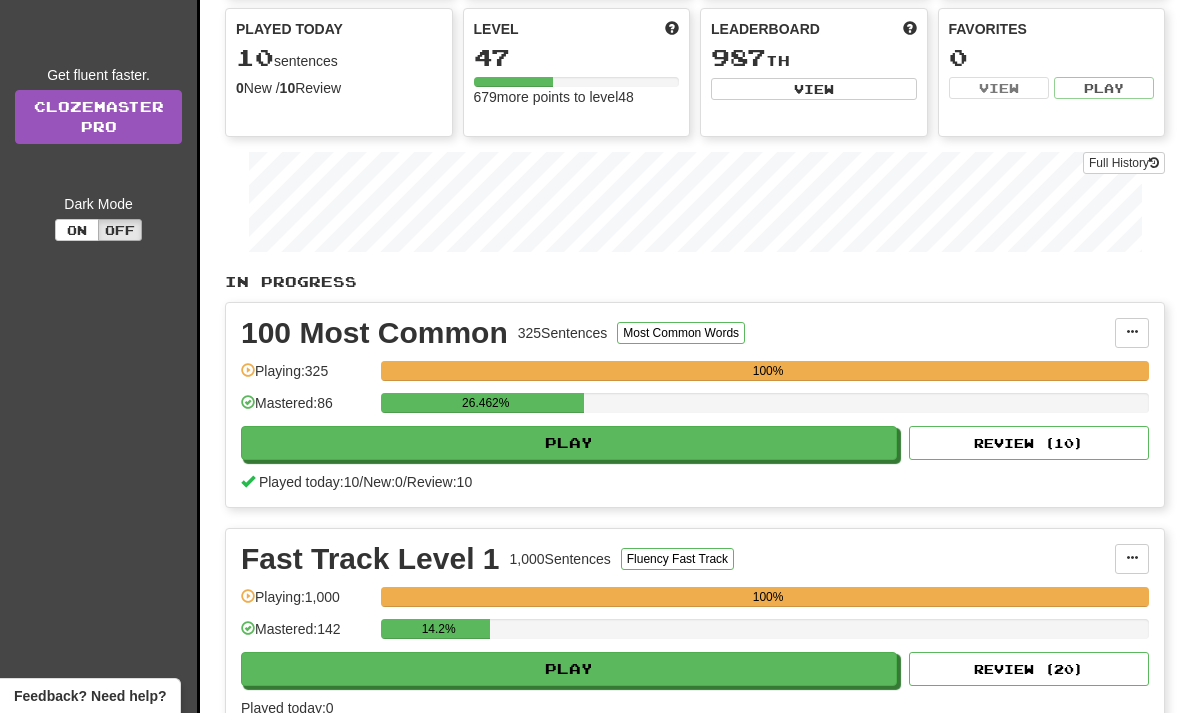 click on "Play" at bounding box center [569, 669] 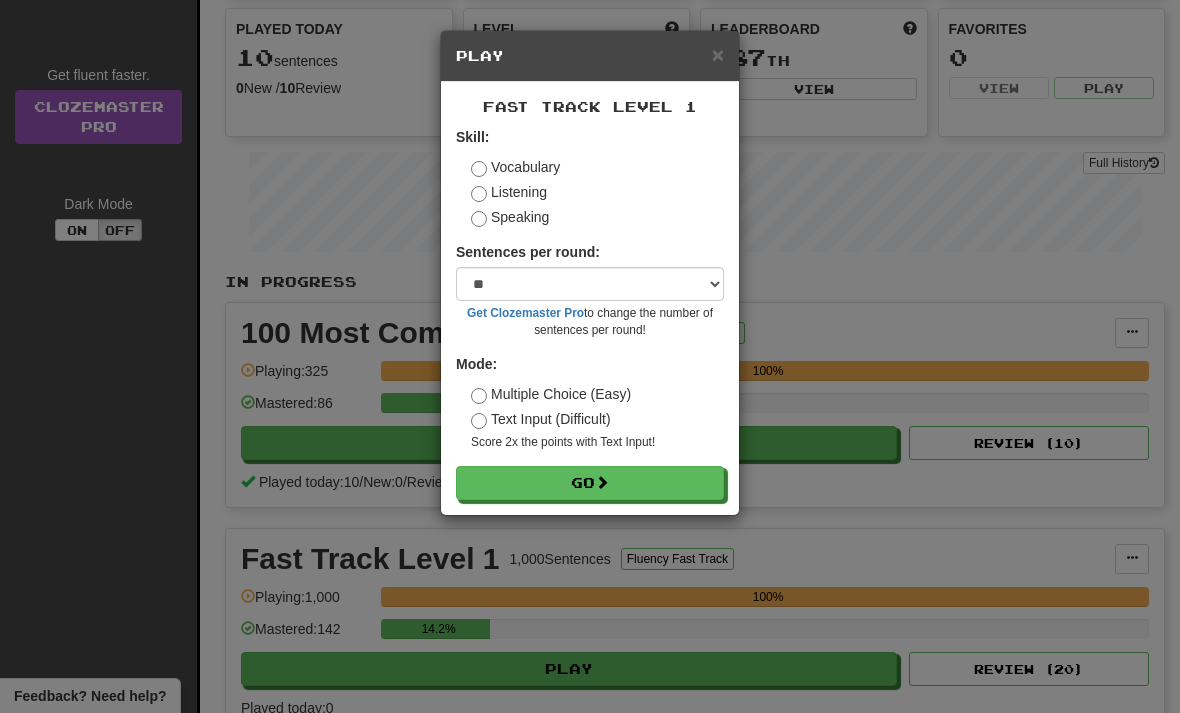 click on "Go" at bounding box center (590, 483) 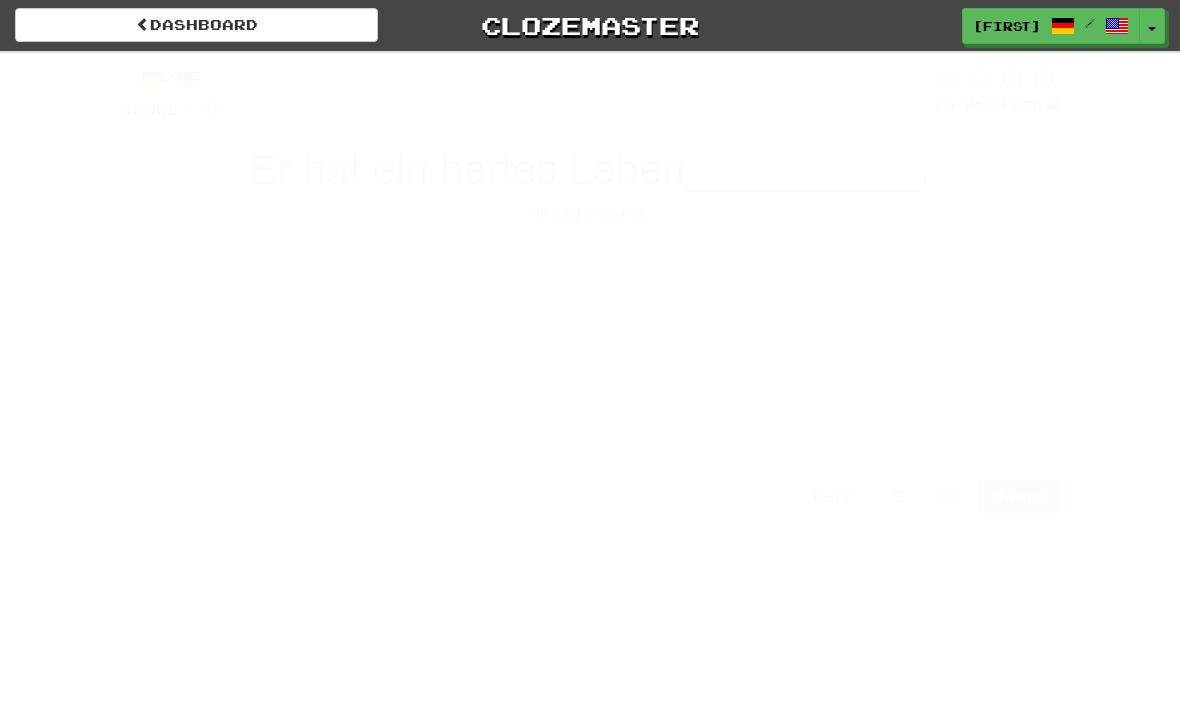 scroll, scrollTop: 0, scrollLeft: 0, axis: both 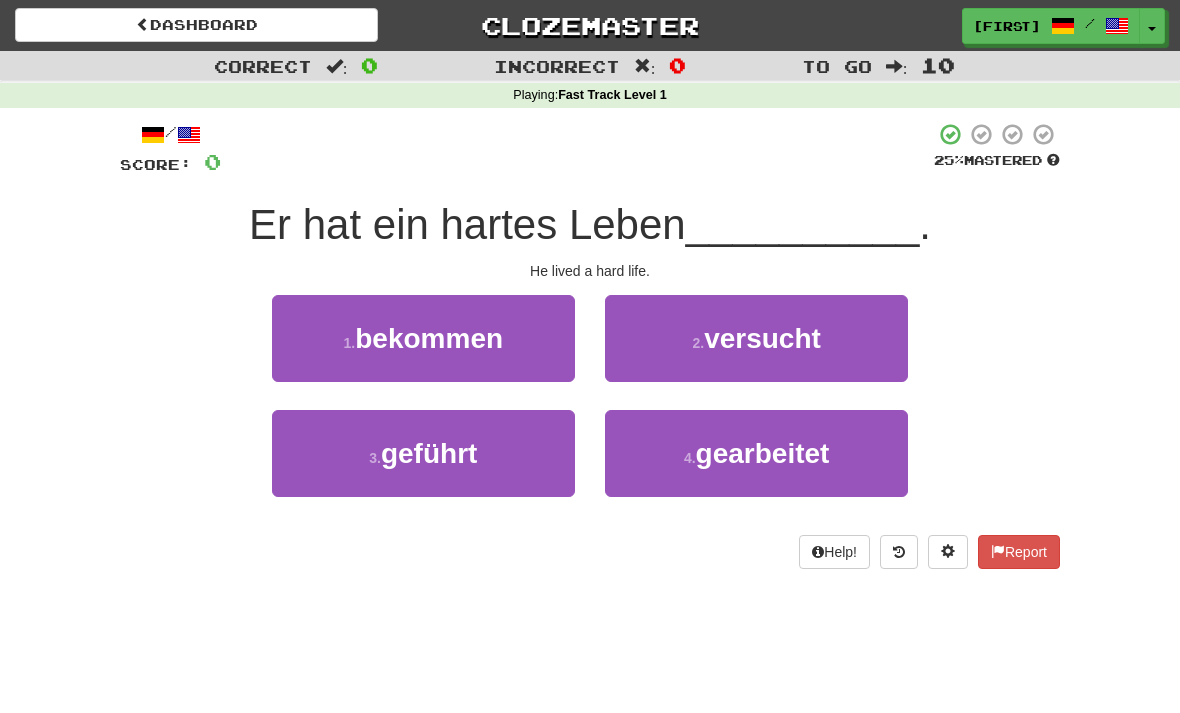 click on "geführt" at bounding box center [429, 453] 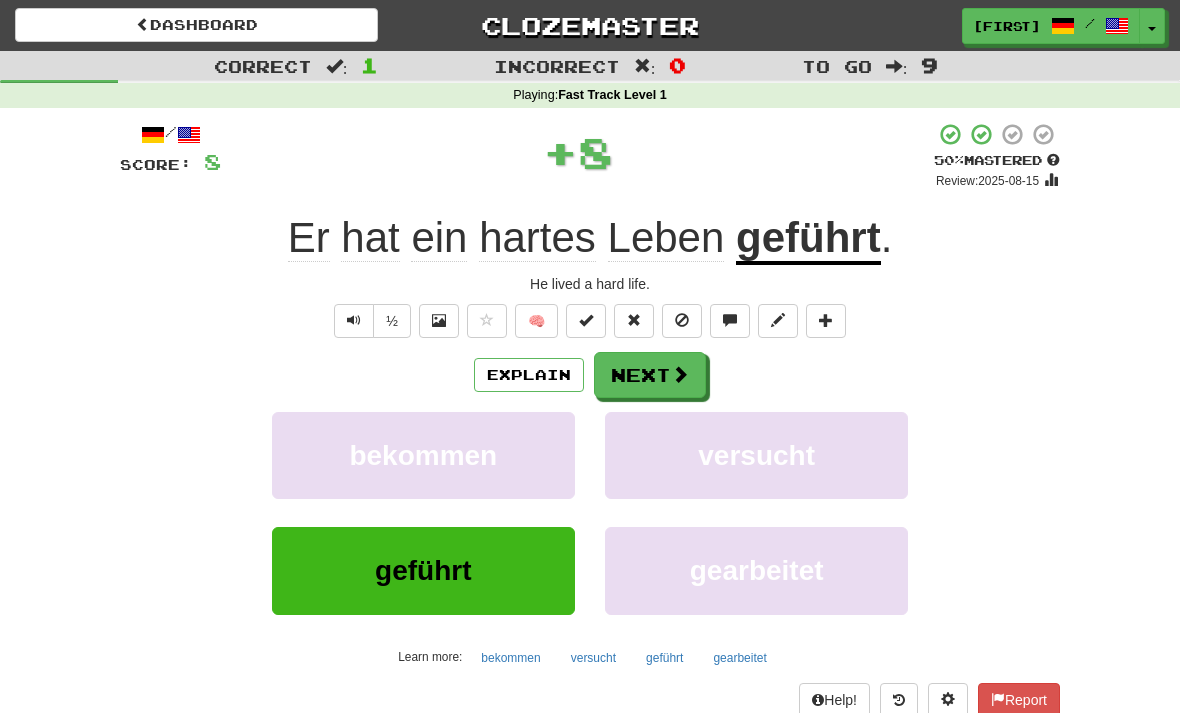 click on "Next" at bounding box center [650, 375] 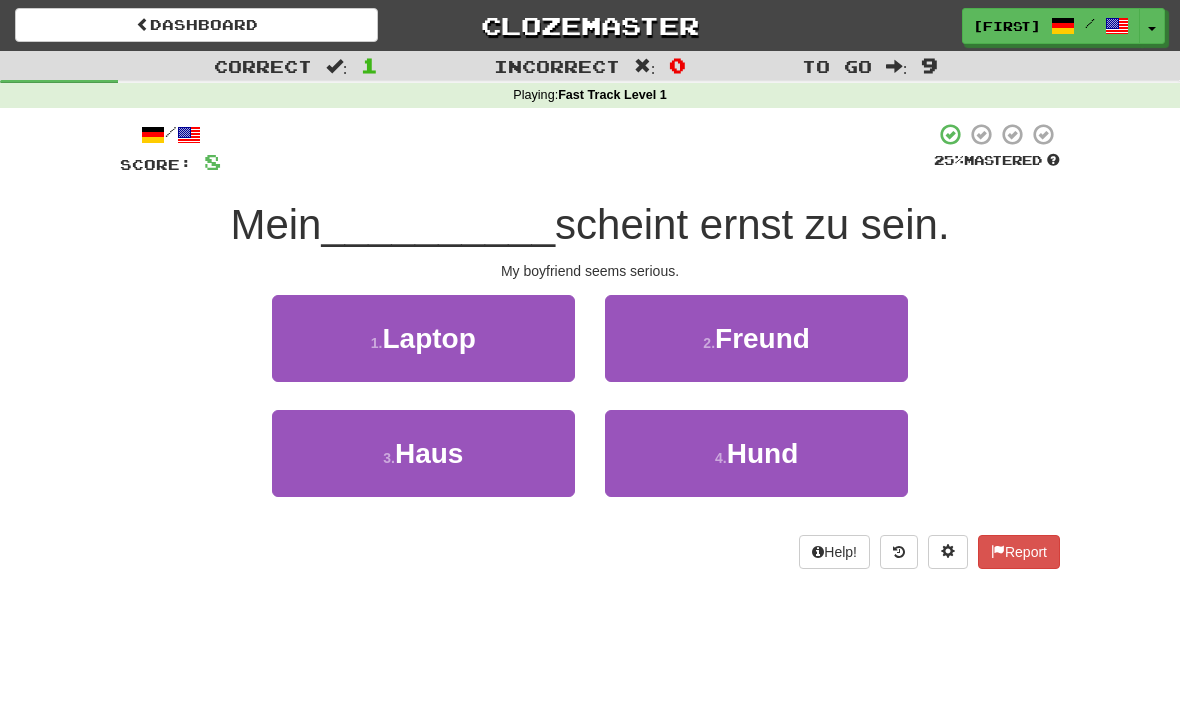 click on "2 .  Freund" at bounding box center [756, 338] 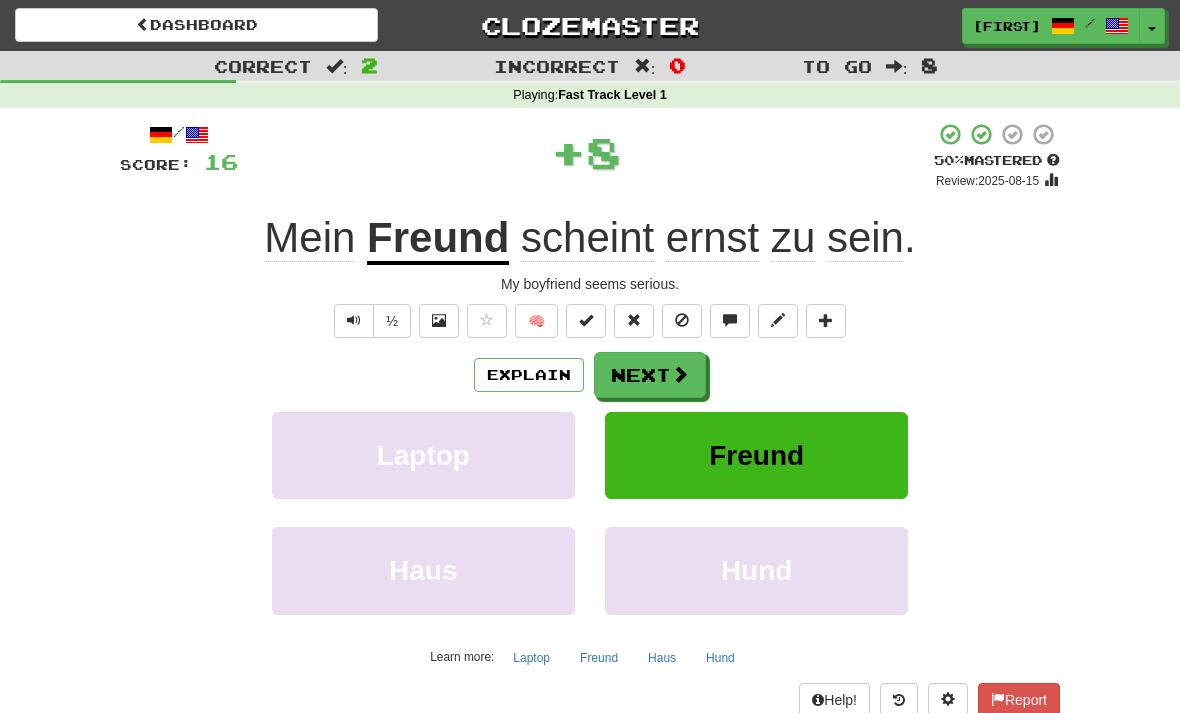 click on "Next" at bounding box center (650, 375) 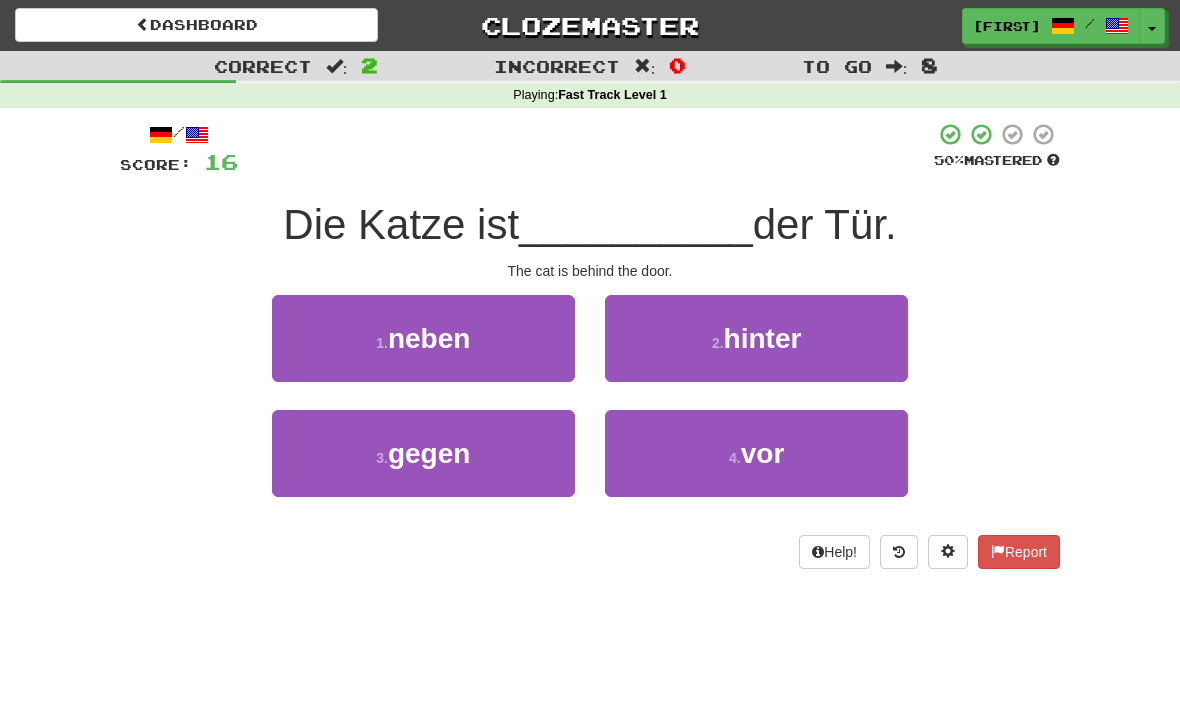 click on "2 .  hinter" at bounding box center (756, 338) 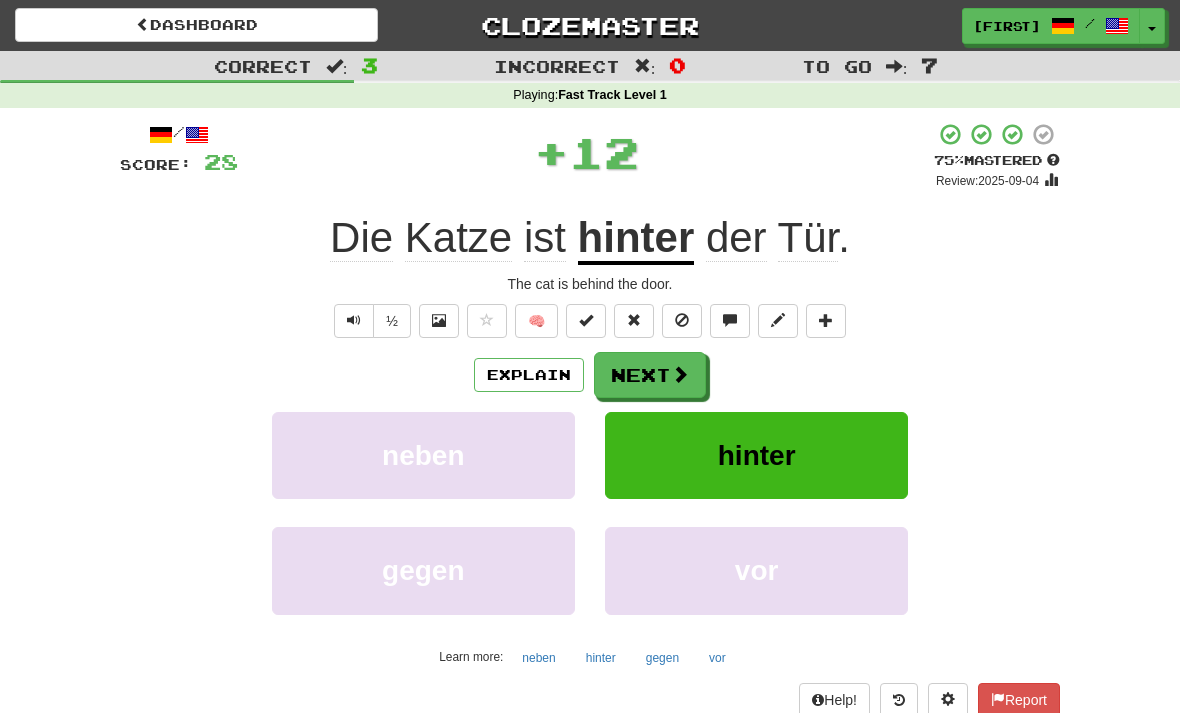 click on "Next" at bounding box center [650, 375] 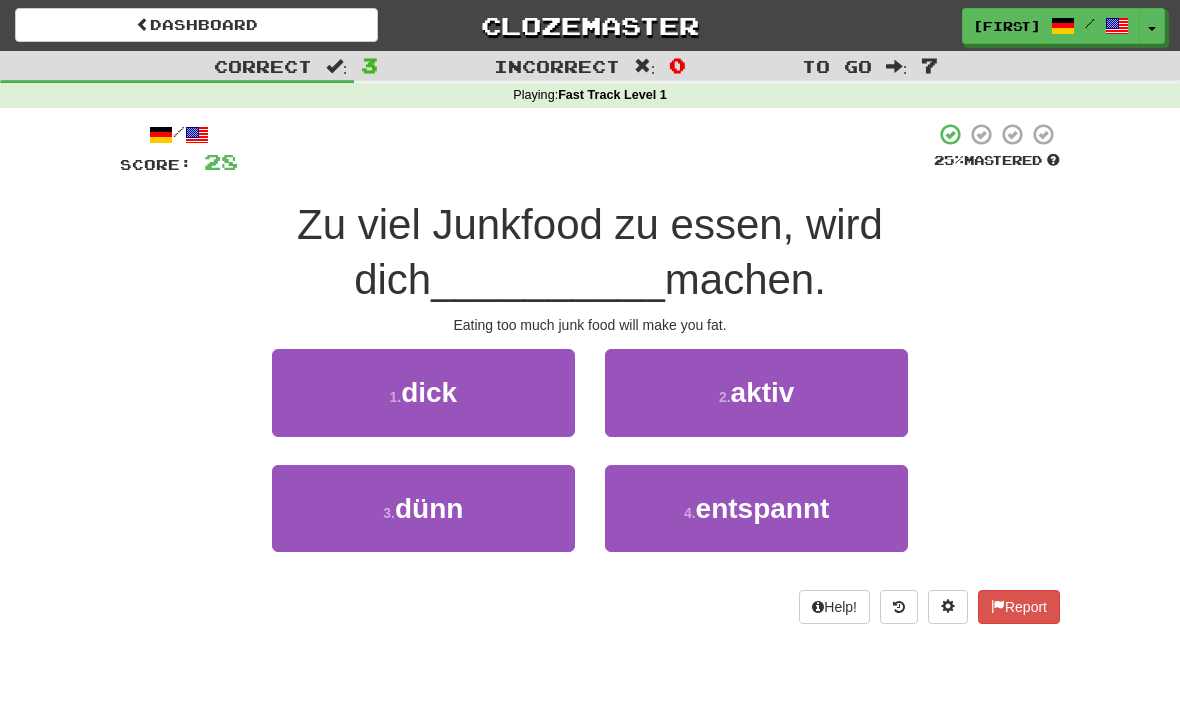 click on "1 .  dick" at bounding box center [423, 392] 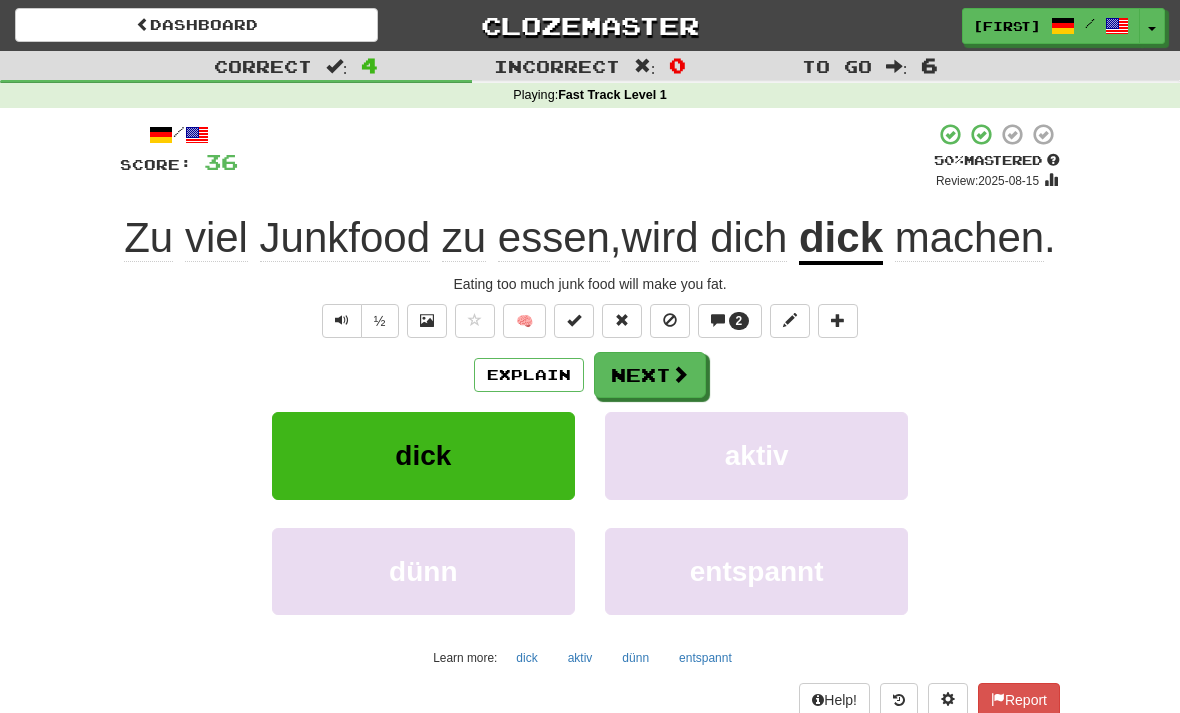 click on "Next" at bounding box center (650, 375) 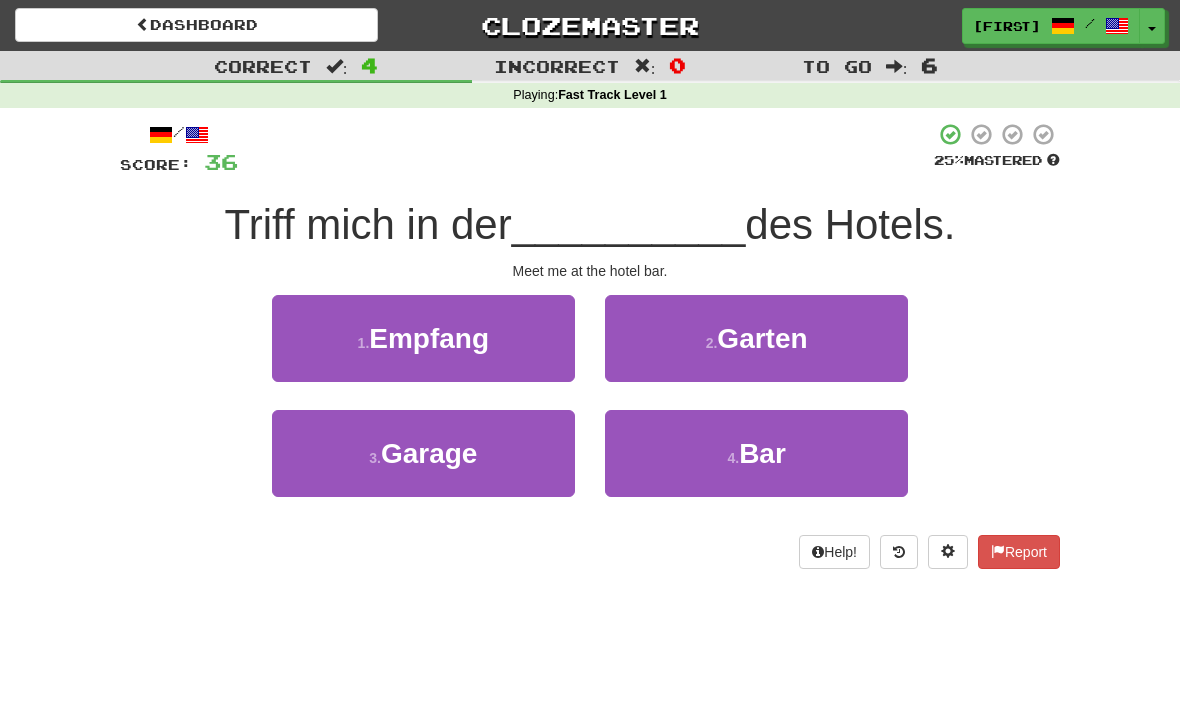click on "4 .  Bar" at bounding box center [756, 453] 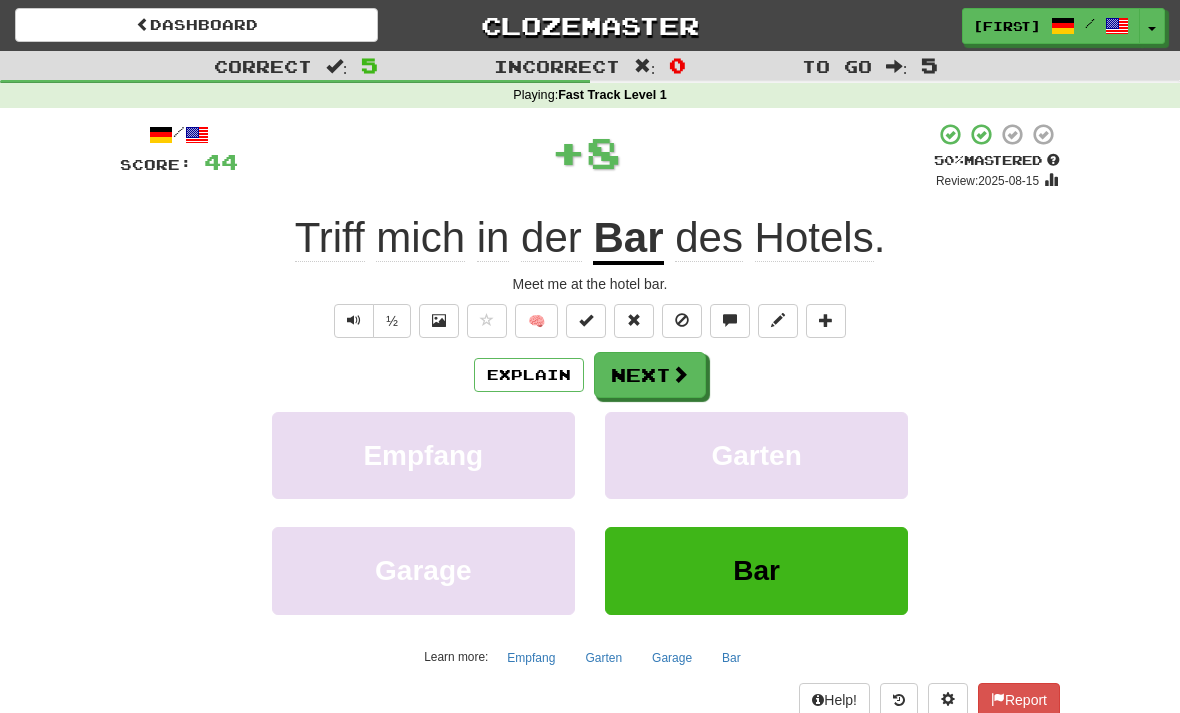 click on "Next" at bounding box center (650, 375) 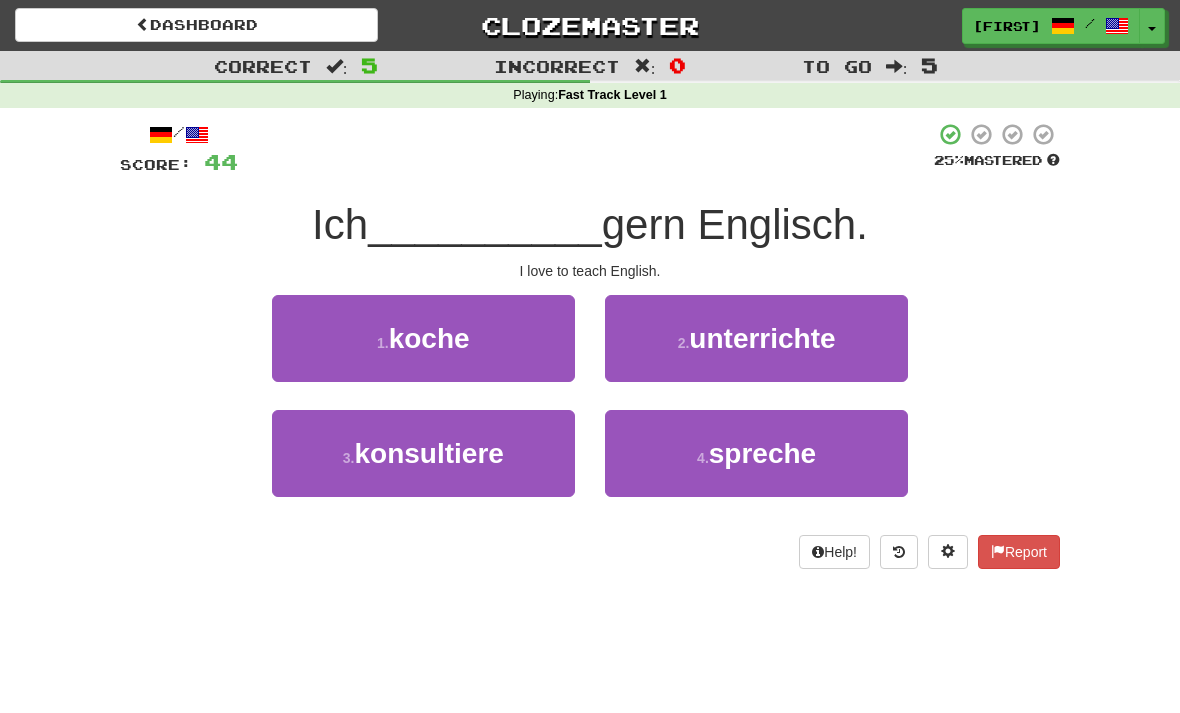 click on "4 .  spreche" at bounding box center (756, 453) 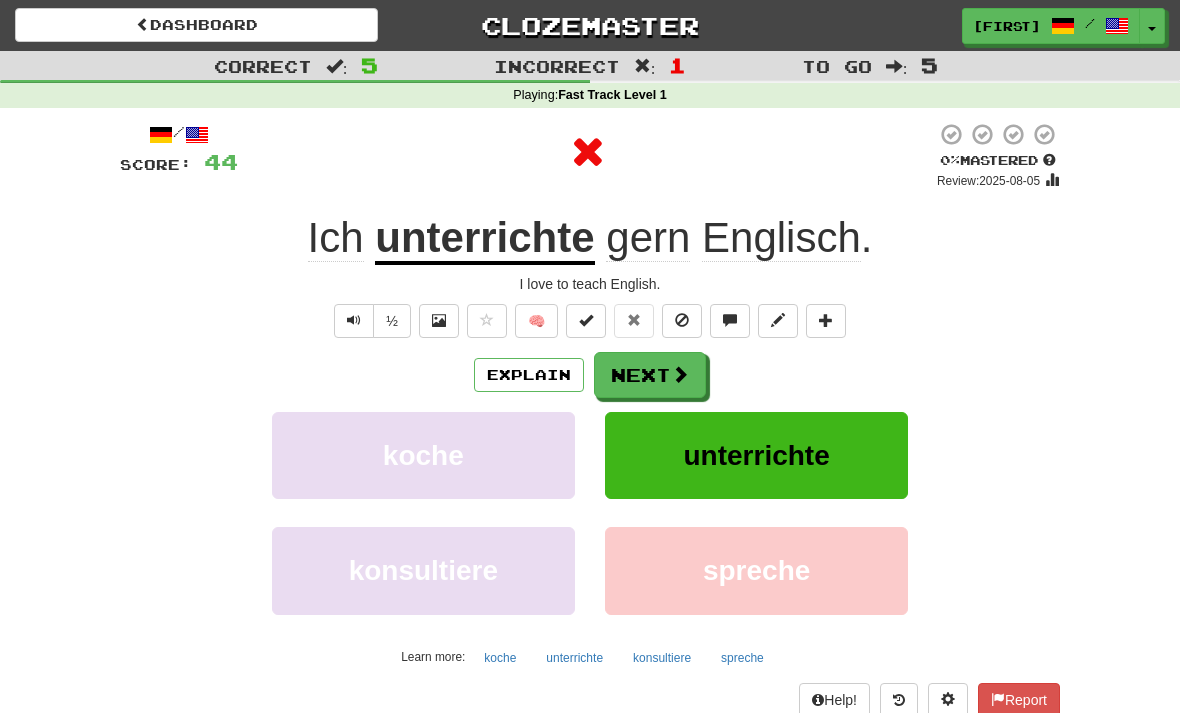 click on "Next" at bounding box center (650, 375) 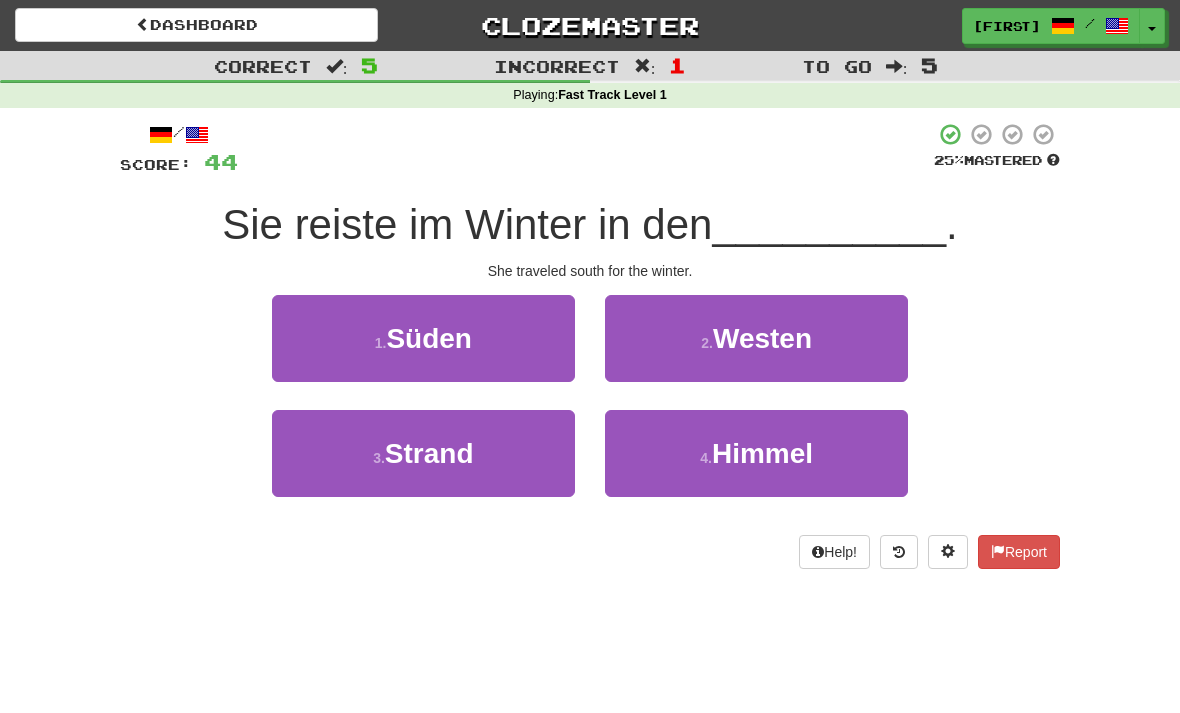 click on "1 ." at bounding box center [381, 343] 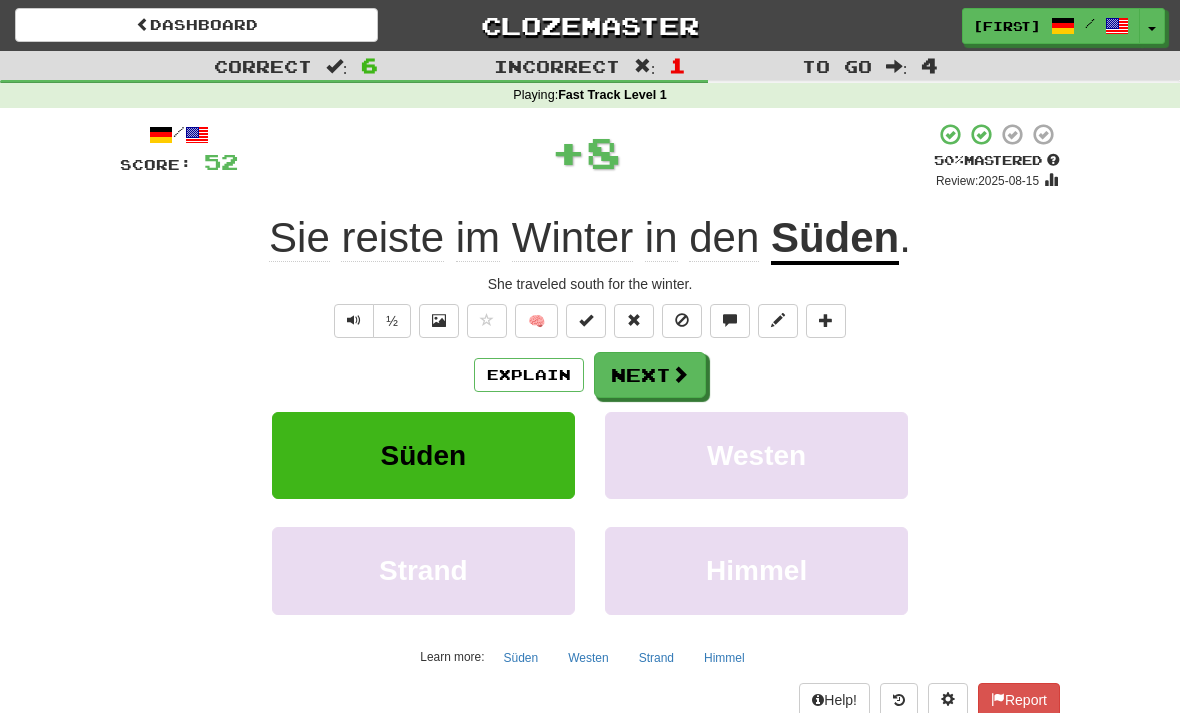 click on "Next" at bounding box center (650, 375) 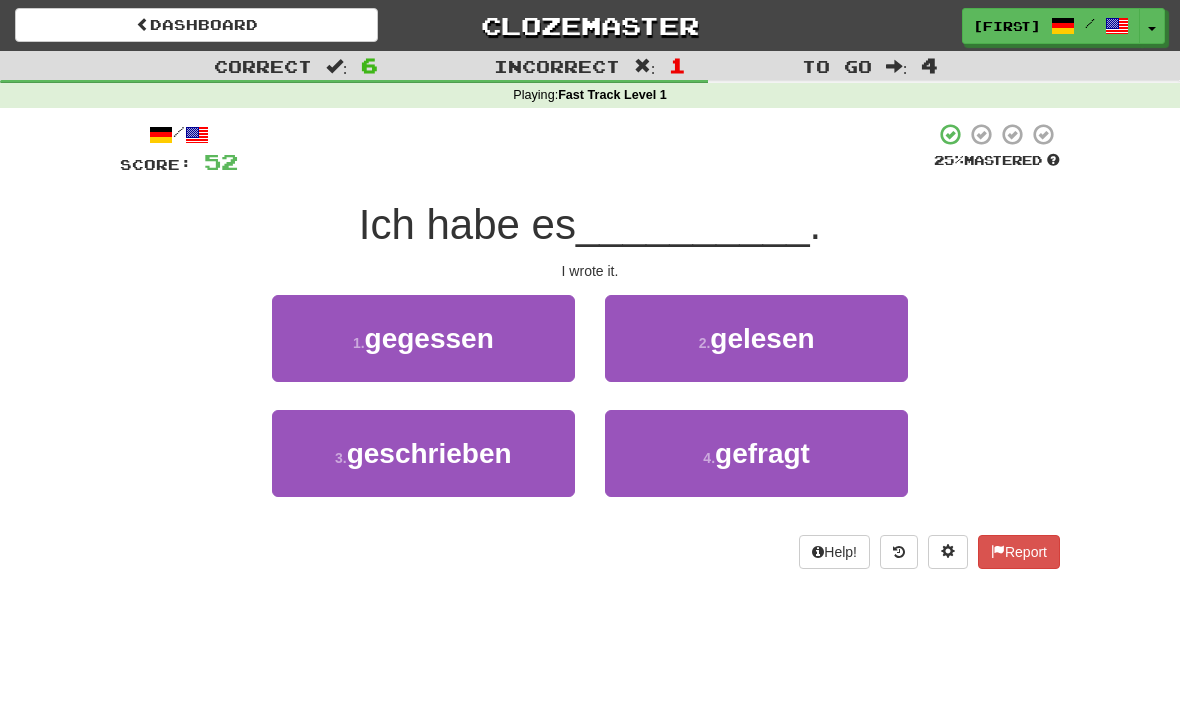 click on "geschrieben" at bounding box center (429, 453) 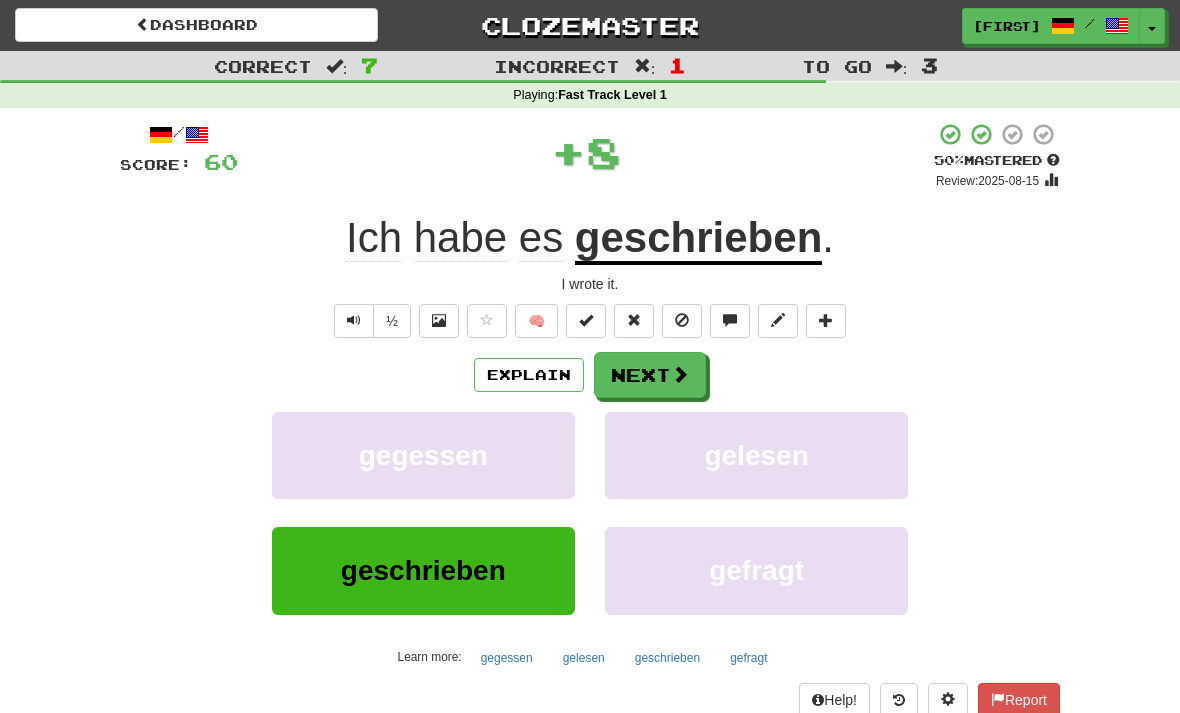 click on "Next" at bounding box center [650, 375] 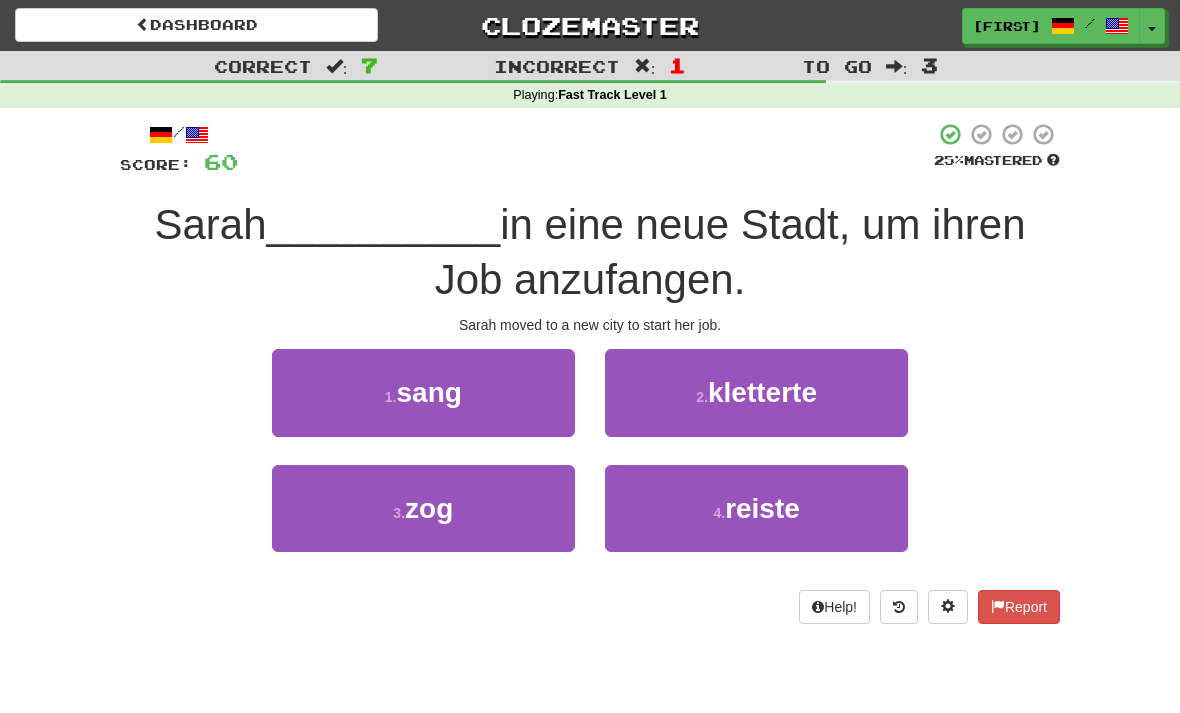 click on "zog" at bounding box center [429, 508] 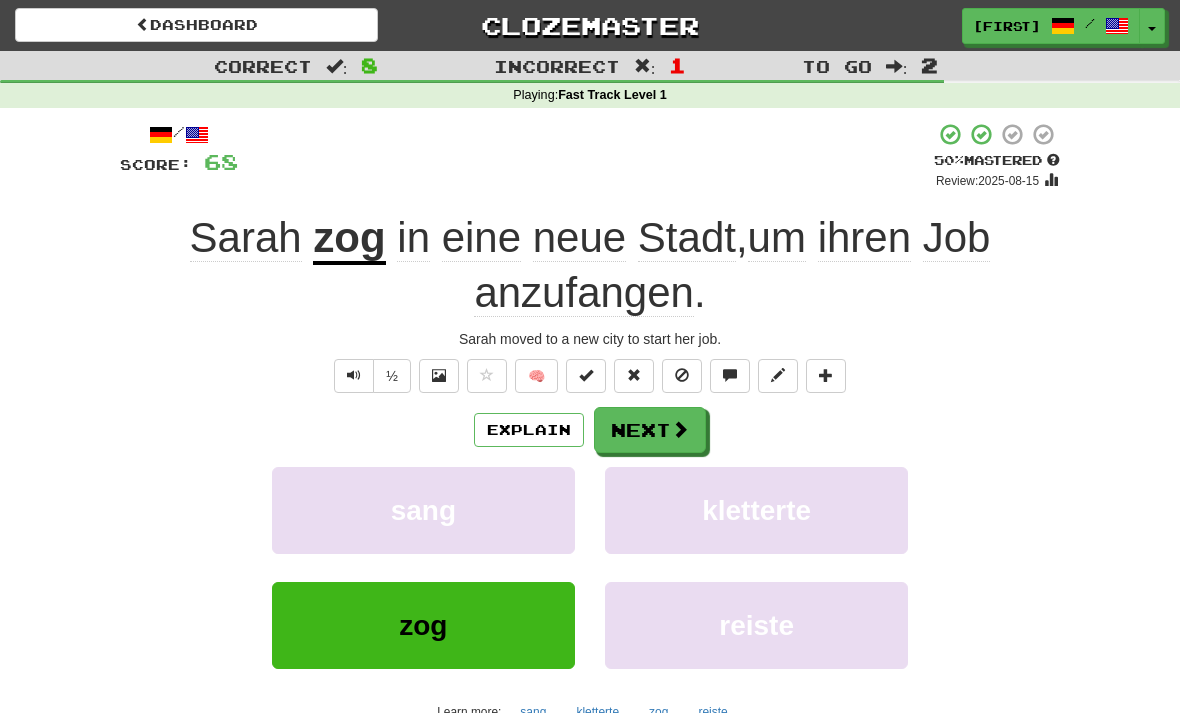 click on "kletterte" at bounding box center [756, 510] 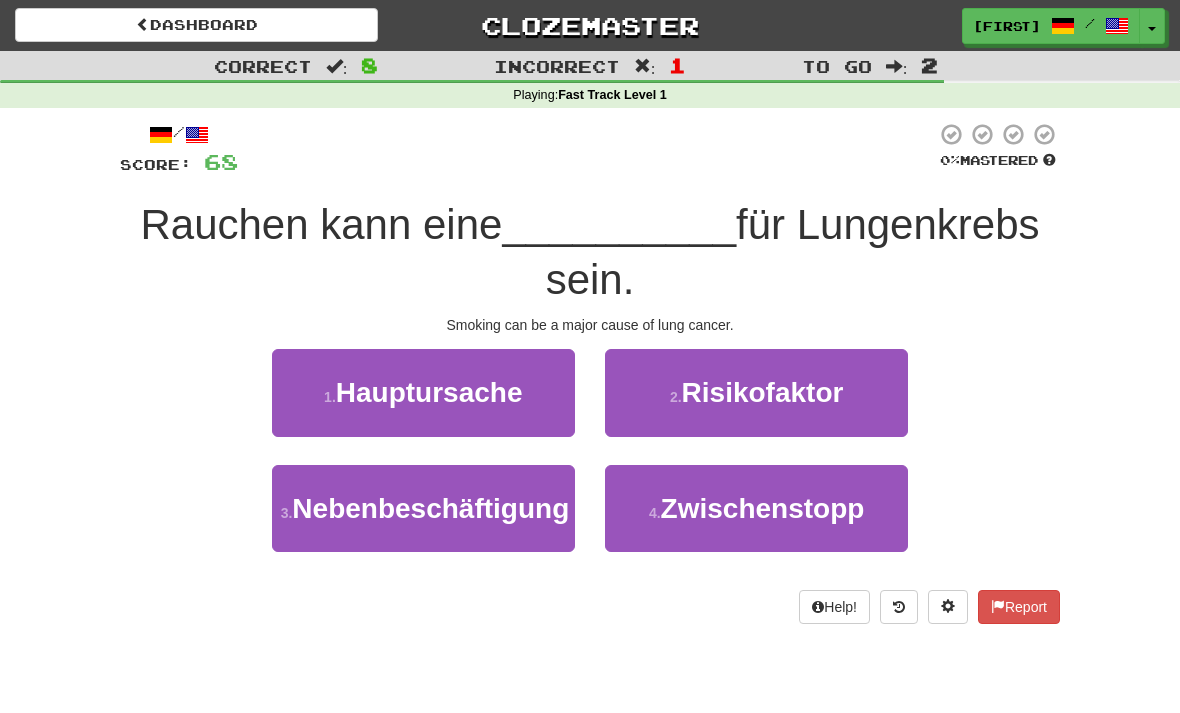 click on "3 .  Nebenbeschäftigung 4 .  Zwischenstopp" at bounding box center [590, 522] 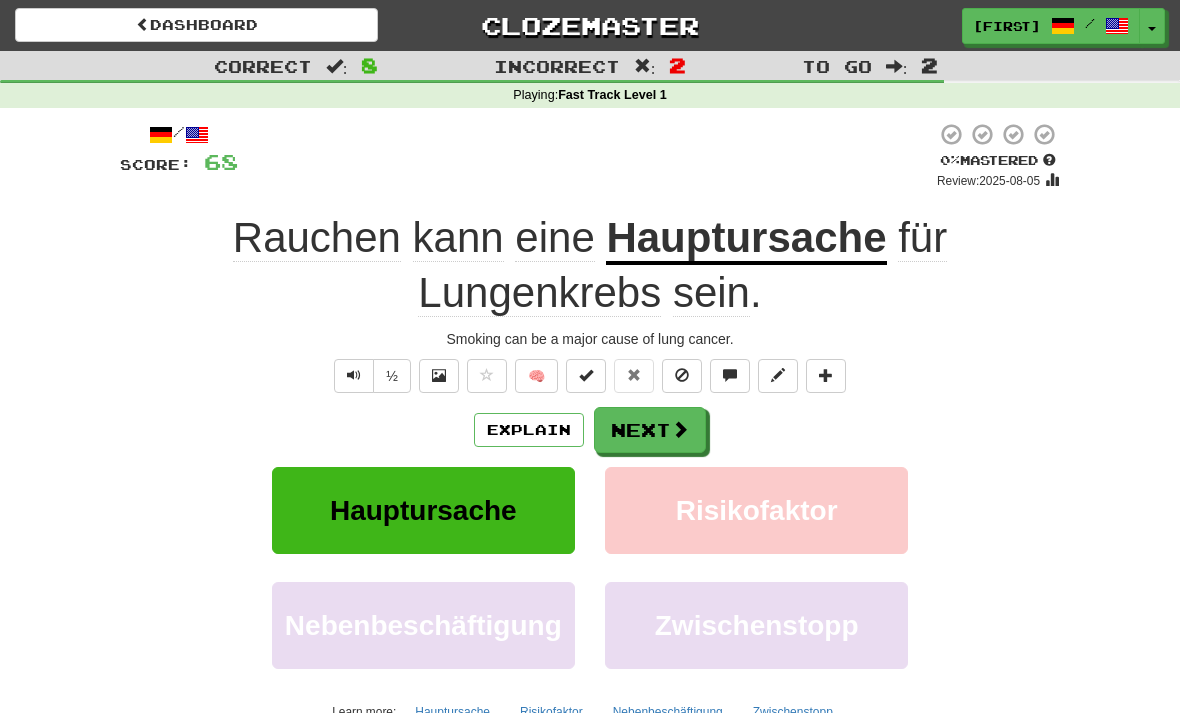 click on "Next" at bounding box center (650, 430) 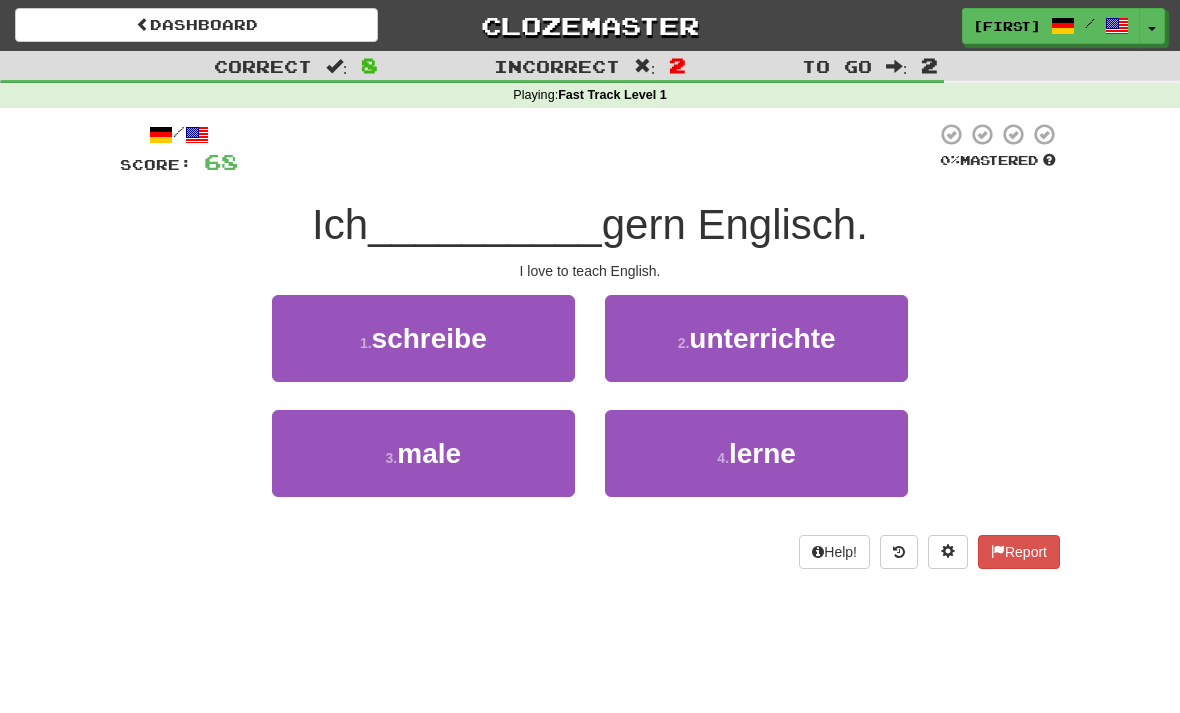 click on "unterrichte" at bounding box center (762, 338) 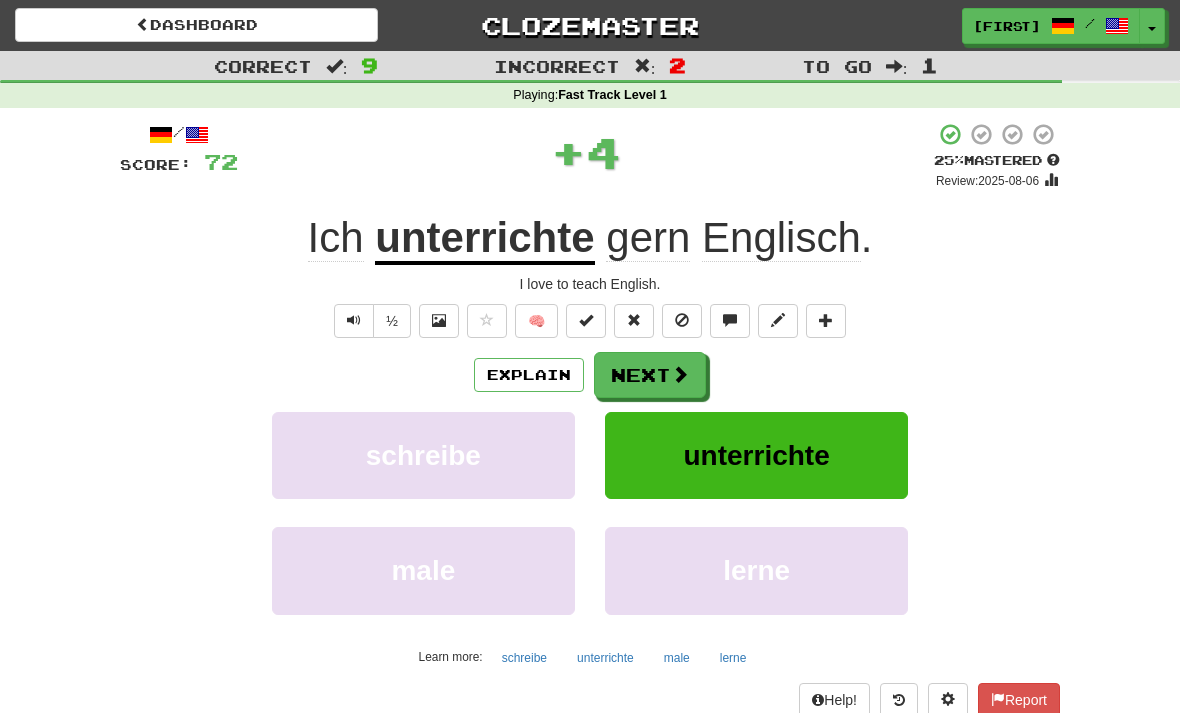 click on "Next" at bounding box center (650, 375) 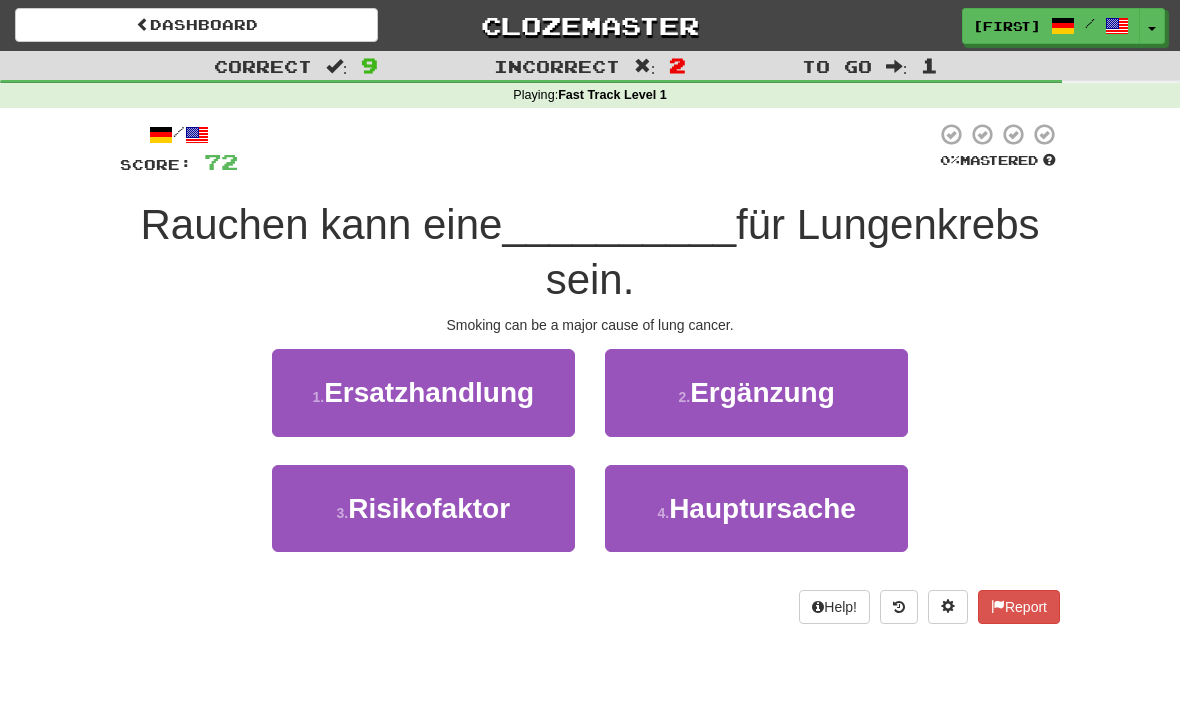 click on "4 .  Hauptursache" at bounding box center (756, 508) 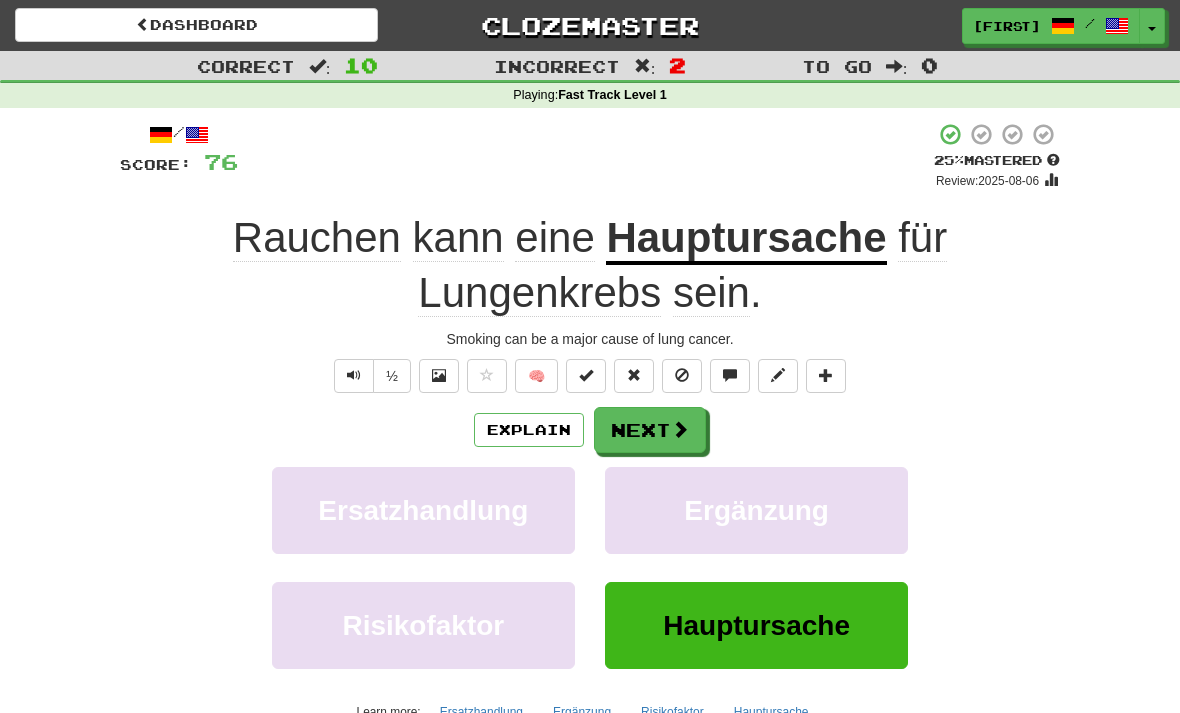 click on "Next" at bounding box center (650, 430) 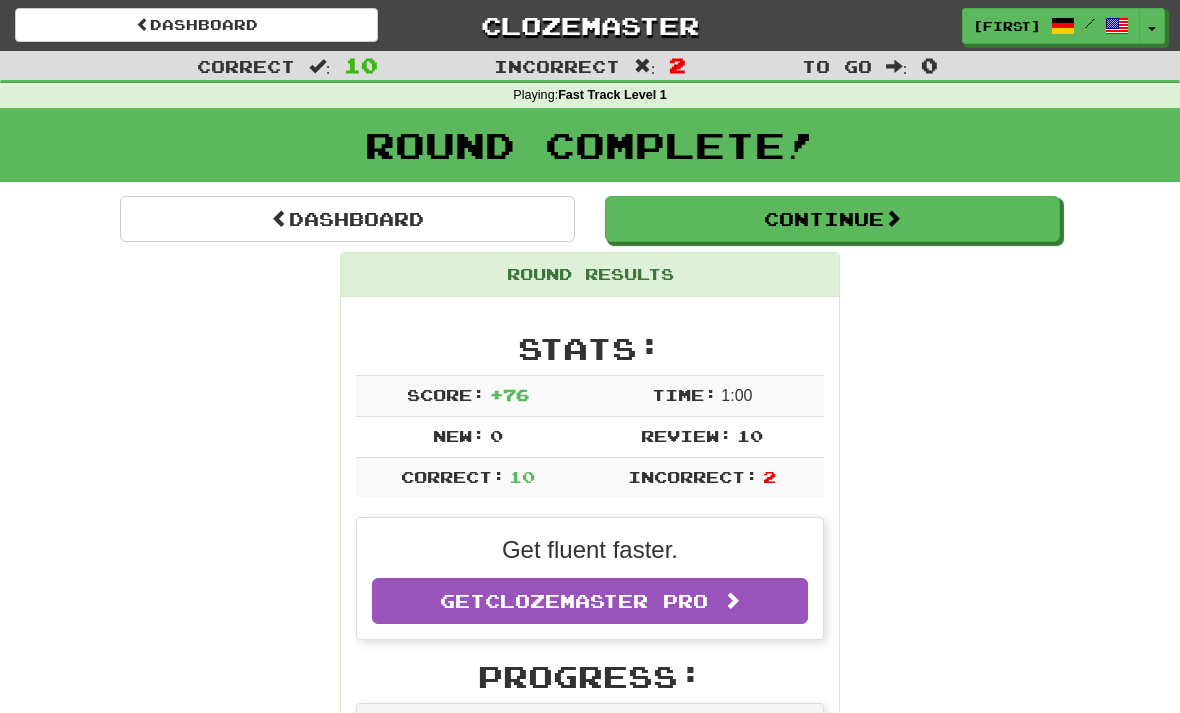 click at bounding box center [280, 218] 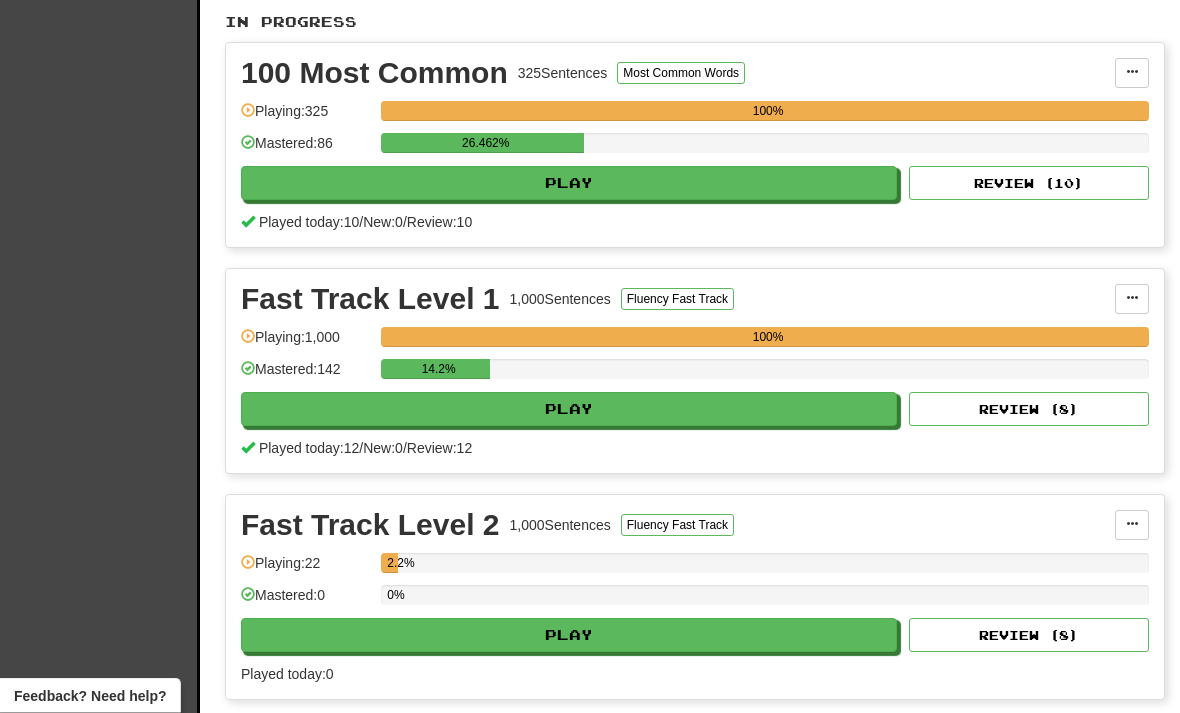 scroll, scrollTop: 455, scrollLeft: 0, axis: vertical 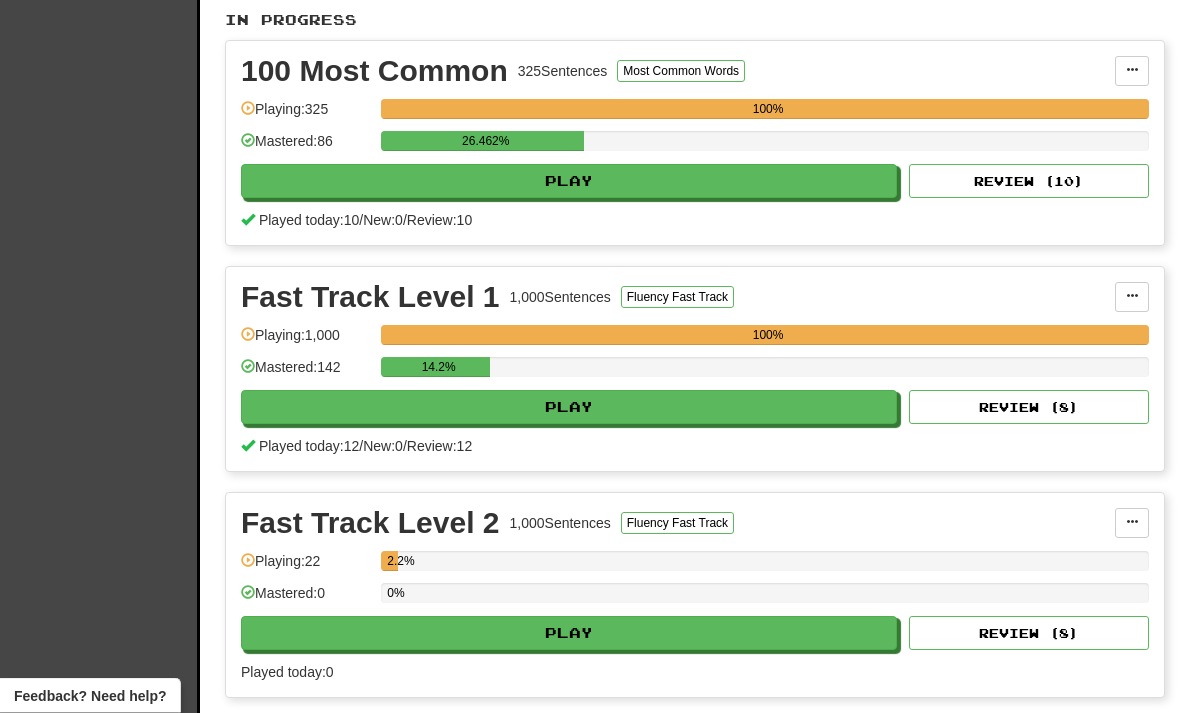 click on "Played today:  0" at bounding box center [695, 673] 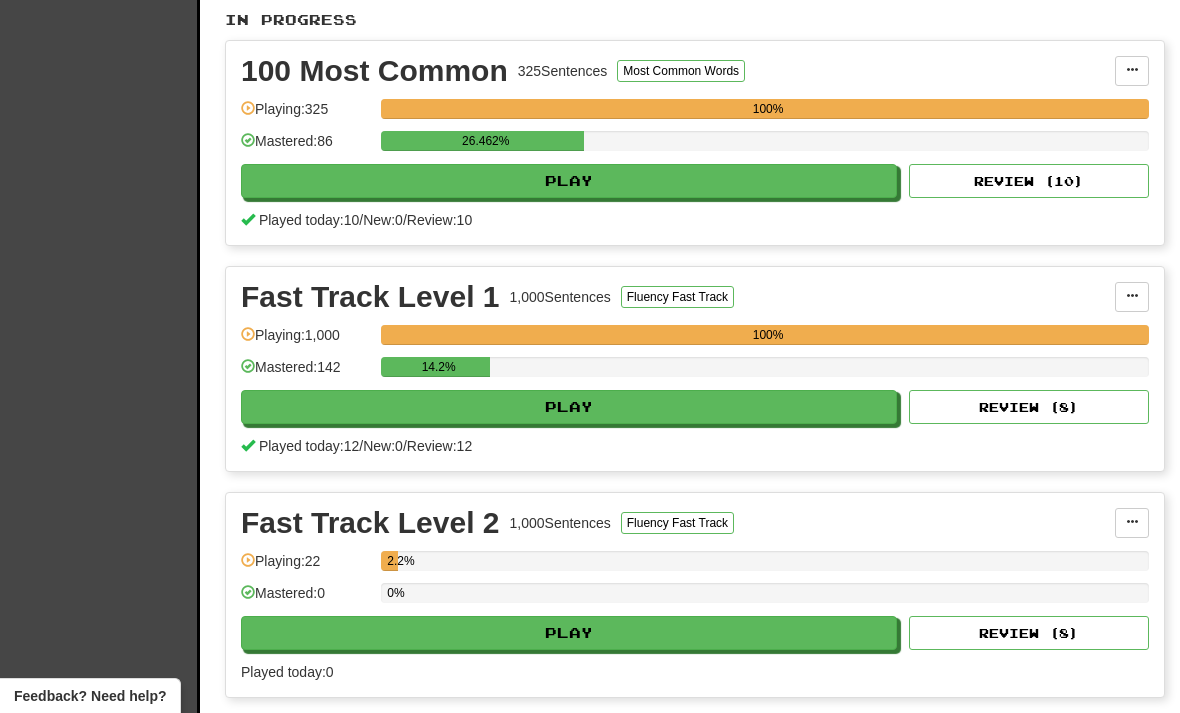 click on "Play" at bounding box center (569, 633) 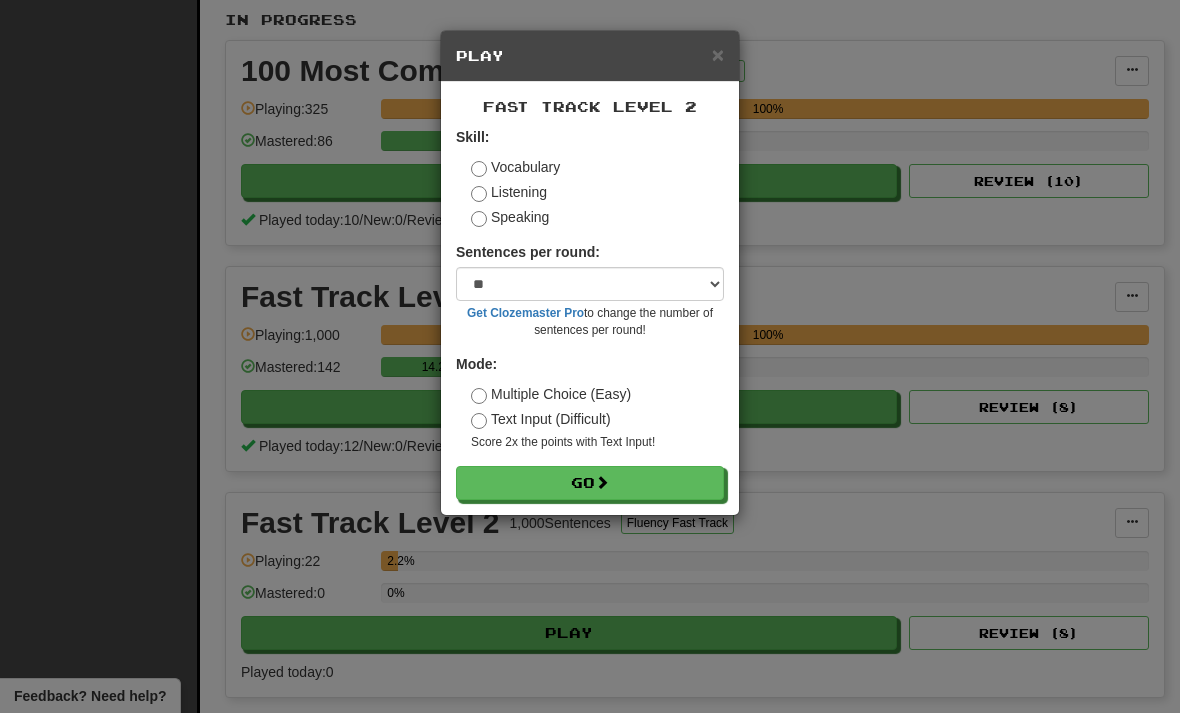 click on "Go" at bounding box center [590, 483] 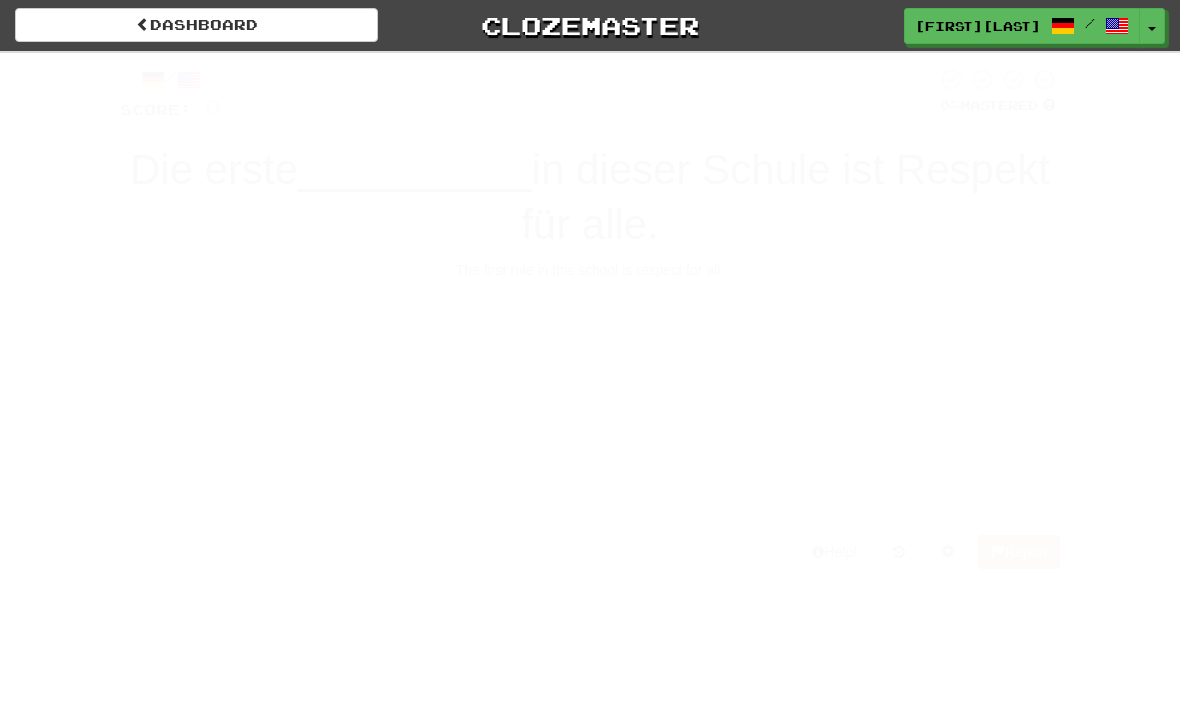 scroll, scrollTop: 0, scrollLeft: 0, axis: both 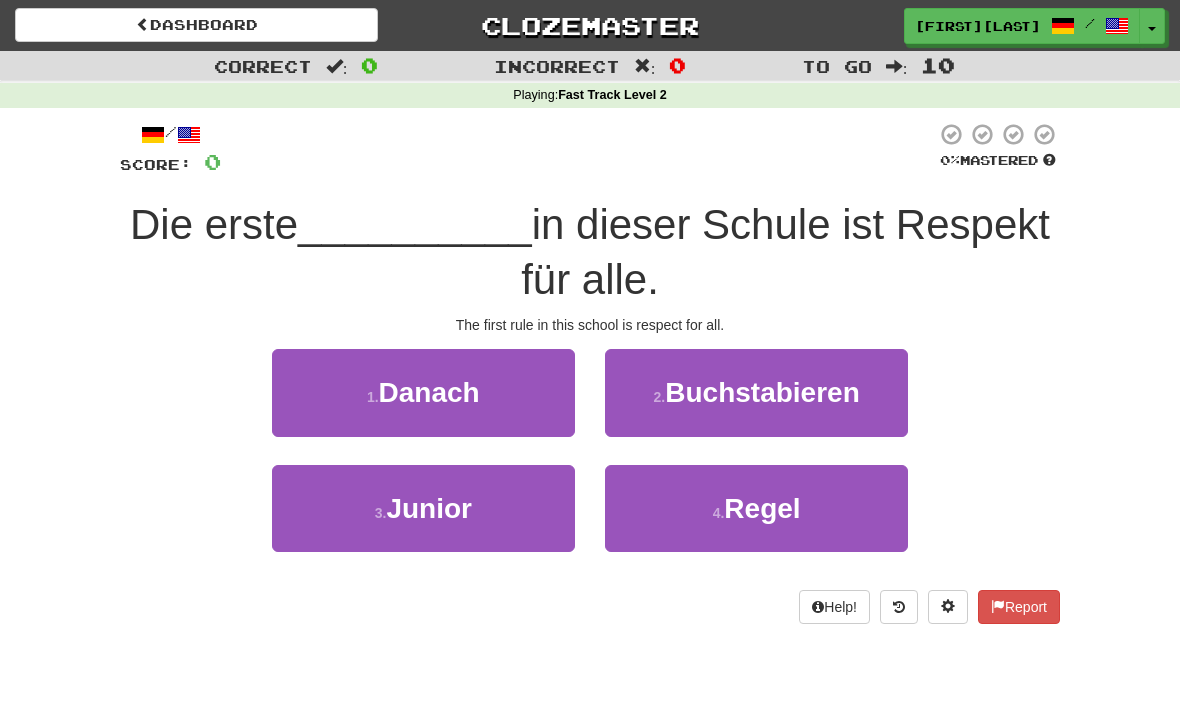 click on "4 .  Regel" at bounding box center [756, 508] 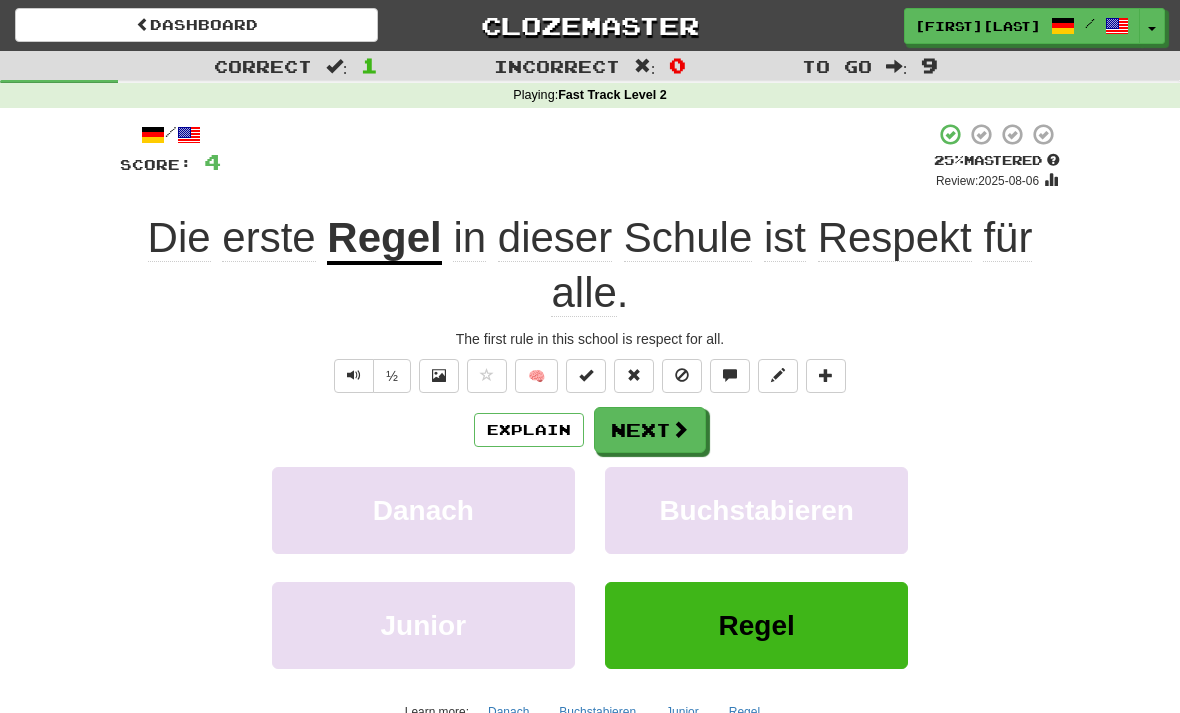 click on "Next" at bounding box center [650, 430] 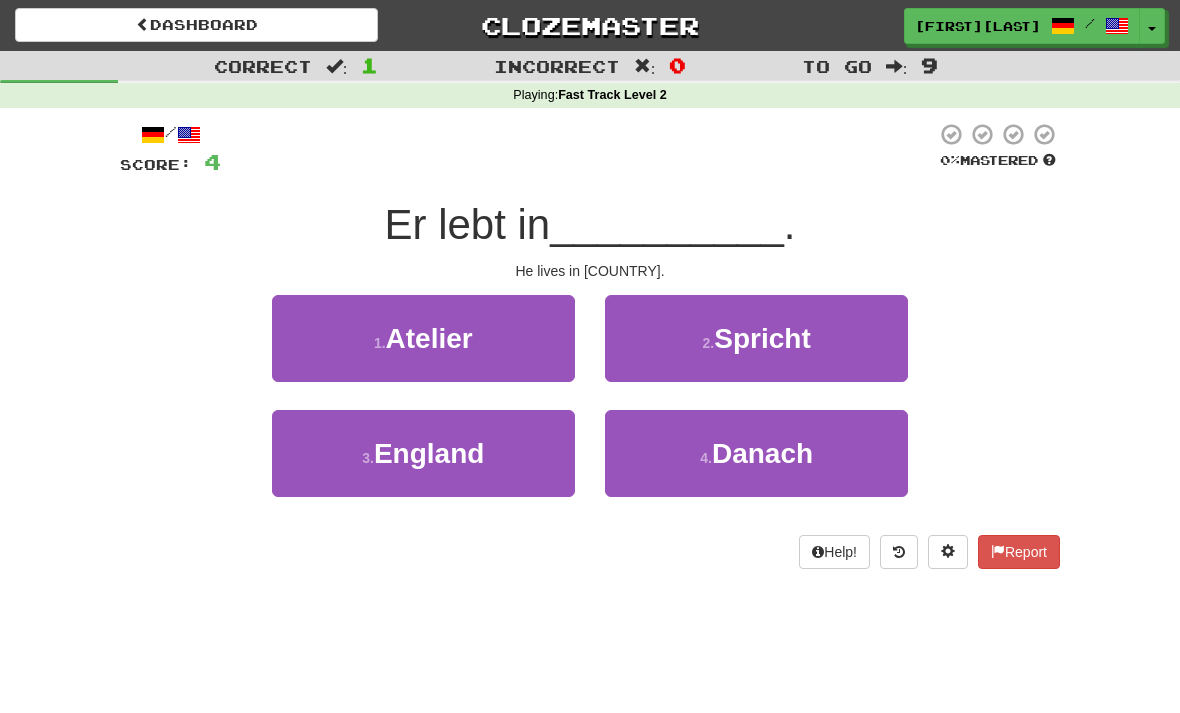 click on "England" at bounding box center [429, 453] 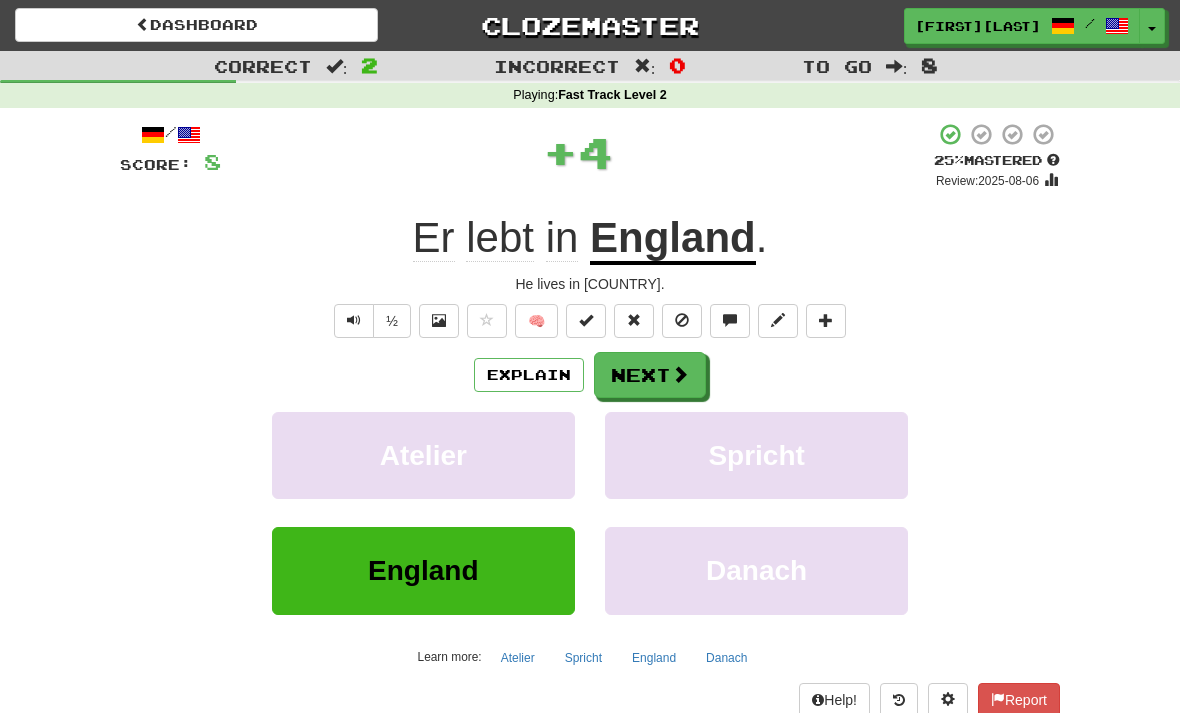 click on "Next" at bounding box center [650, 375] 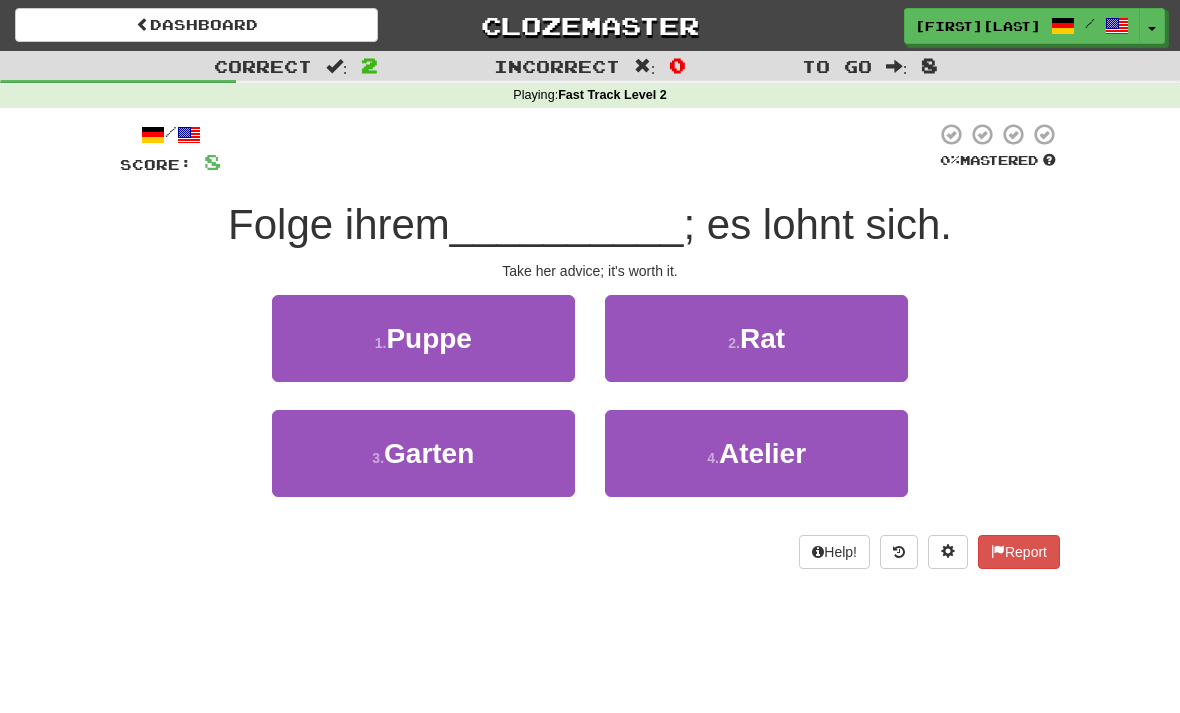 click on "2 .  Rat" at bounding box center [756, 338] 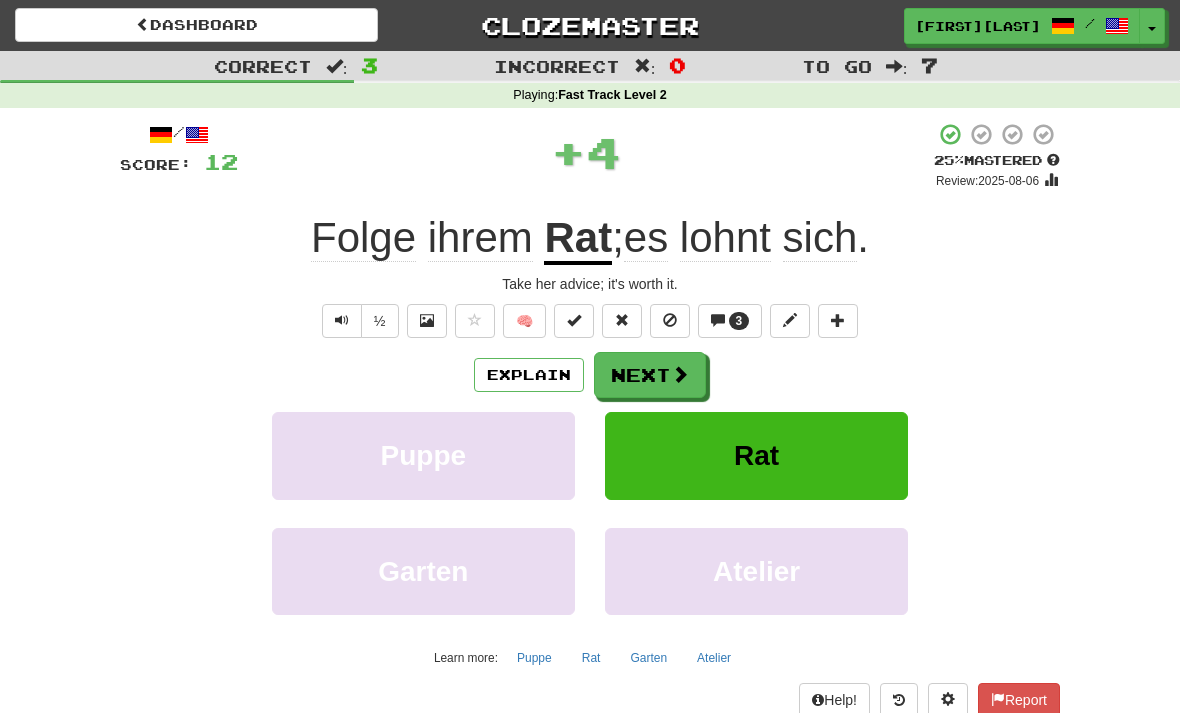 click on "Next" at bounding box center (650, 375) 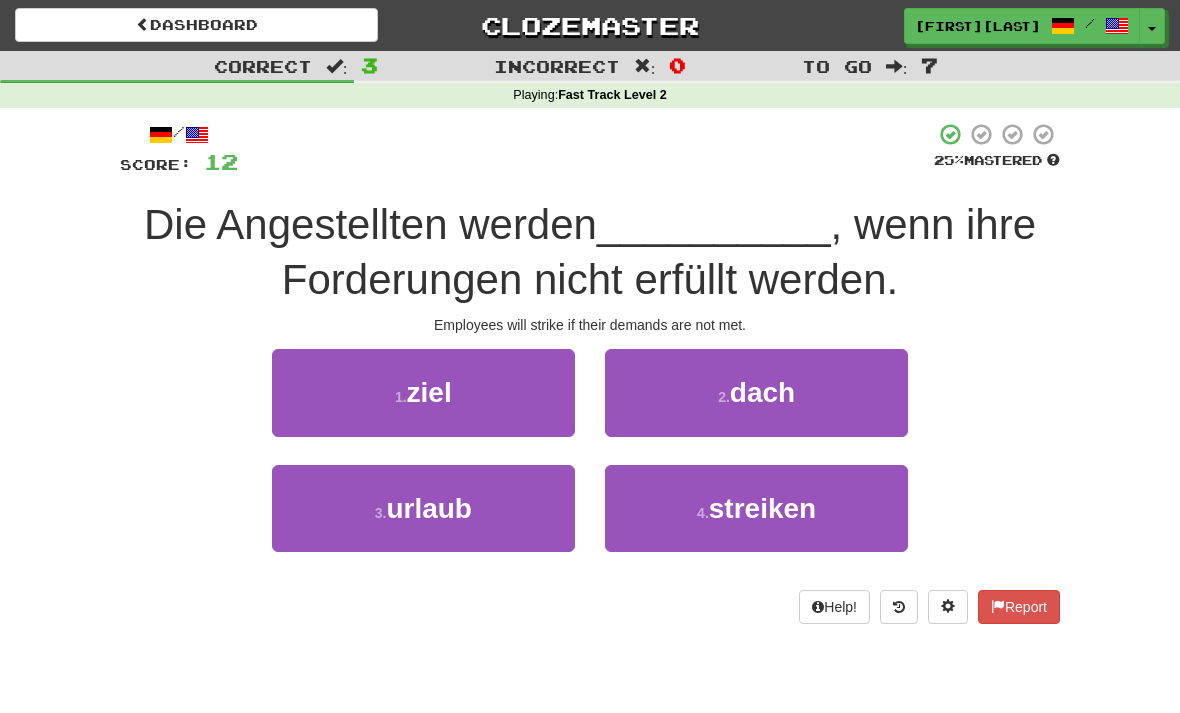 click on "4 .  streiken" at bounding box center (756, 508) 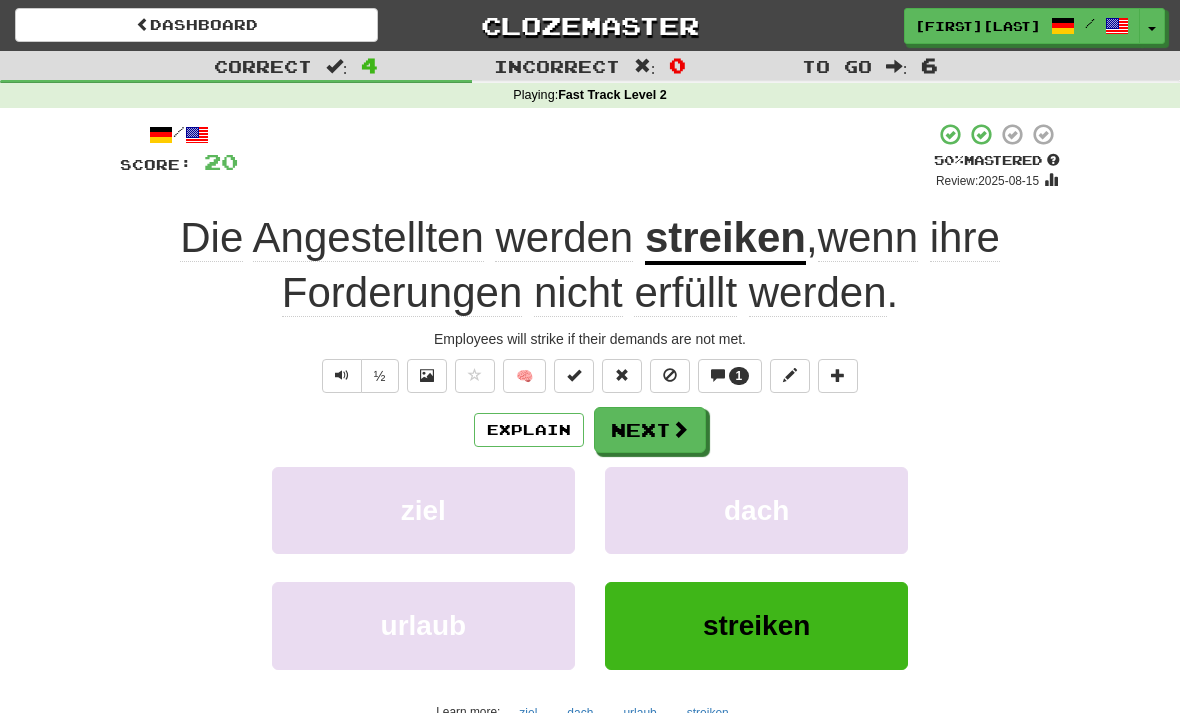 click on "Next" at bounding box center [650, 430] 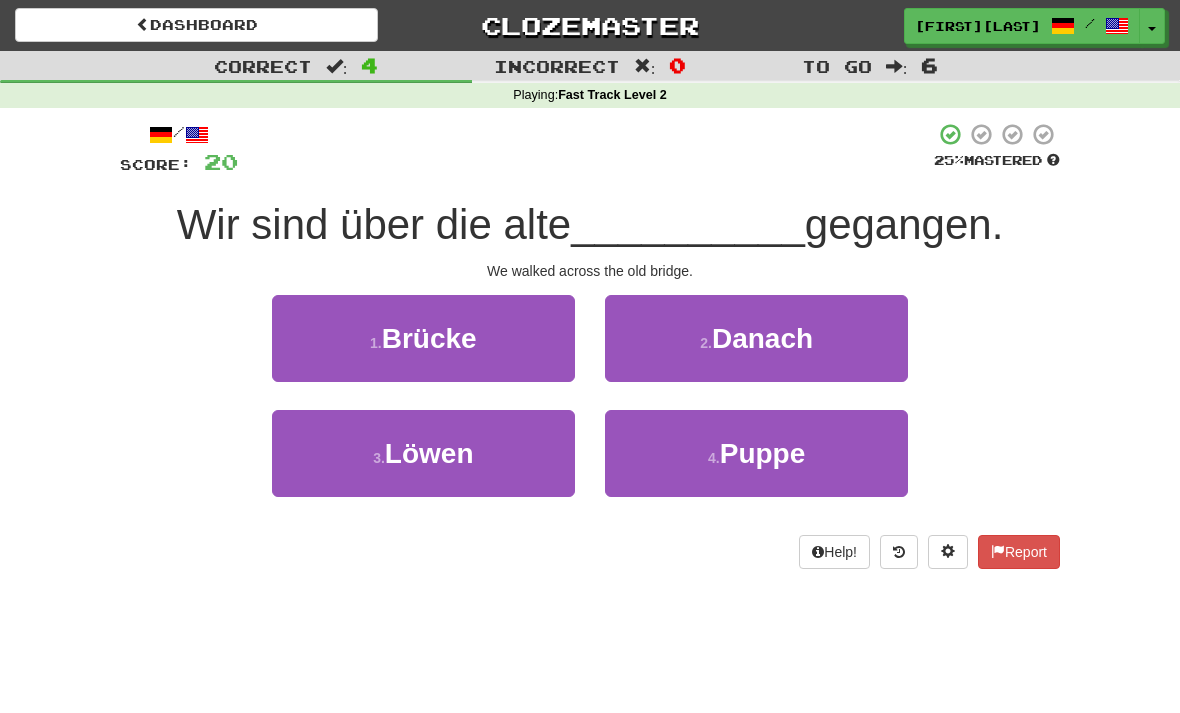 click on "1 ." at bounding box center [376, 343] 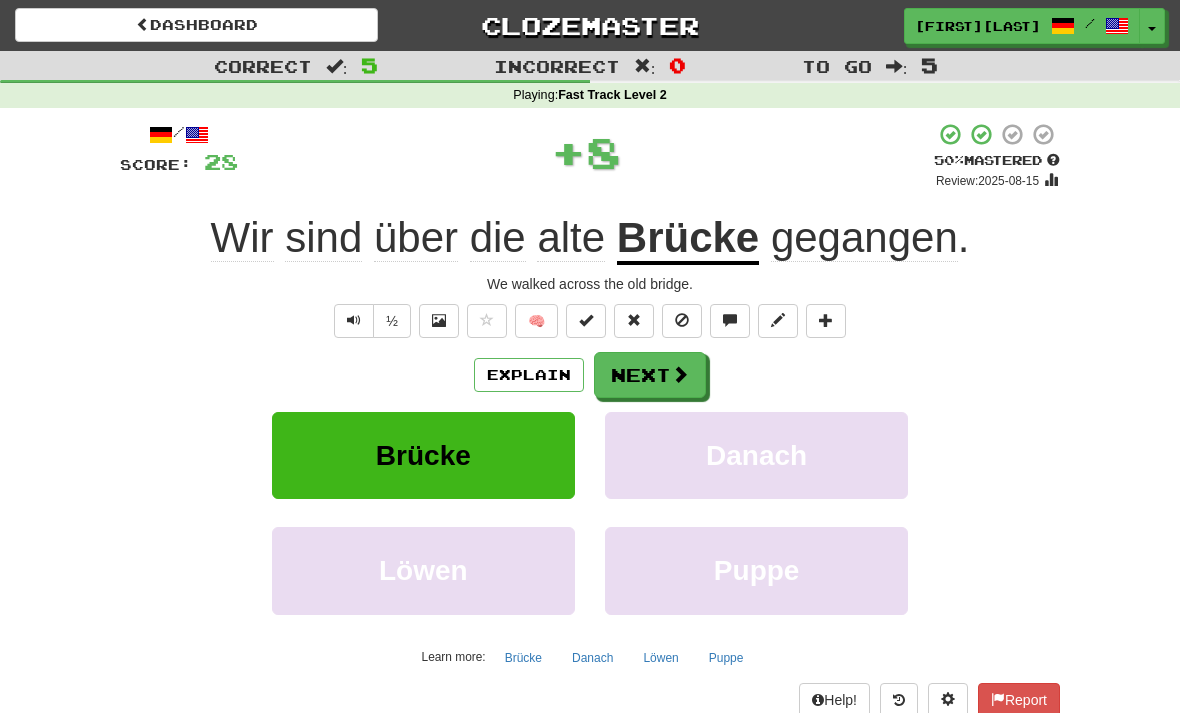 click on "Next" at bounding box center [650, 375] 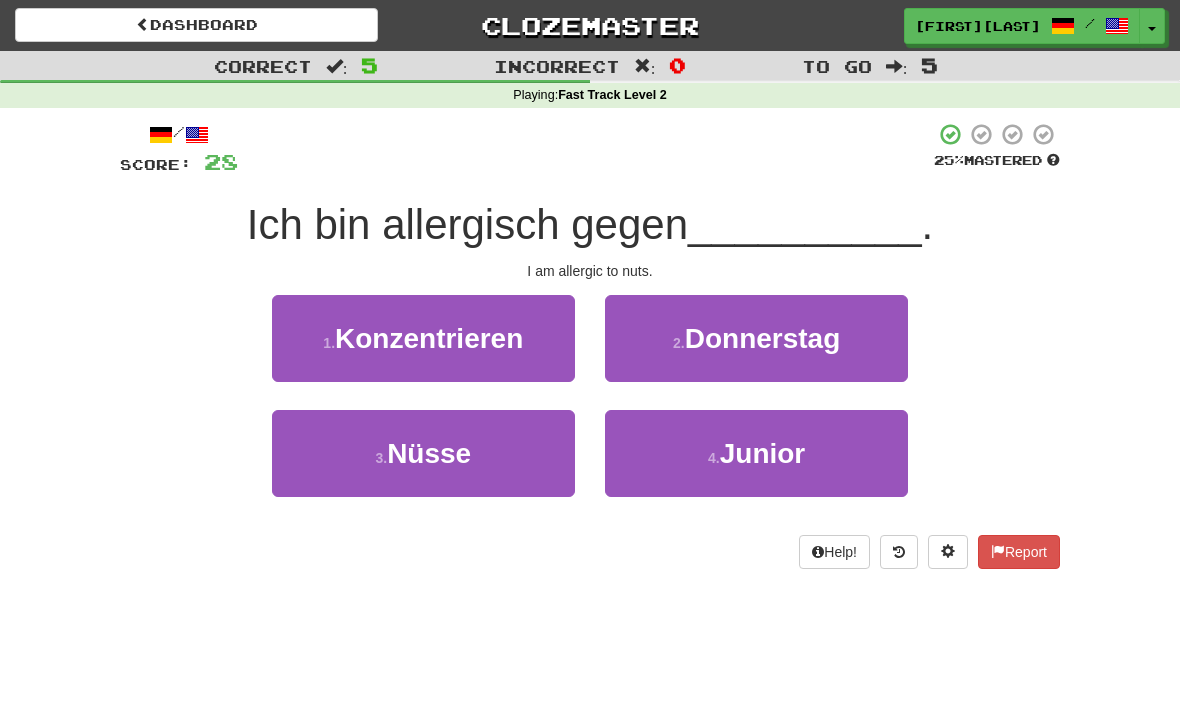click on "Nüsse" at bounding box center (429, 453) 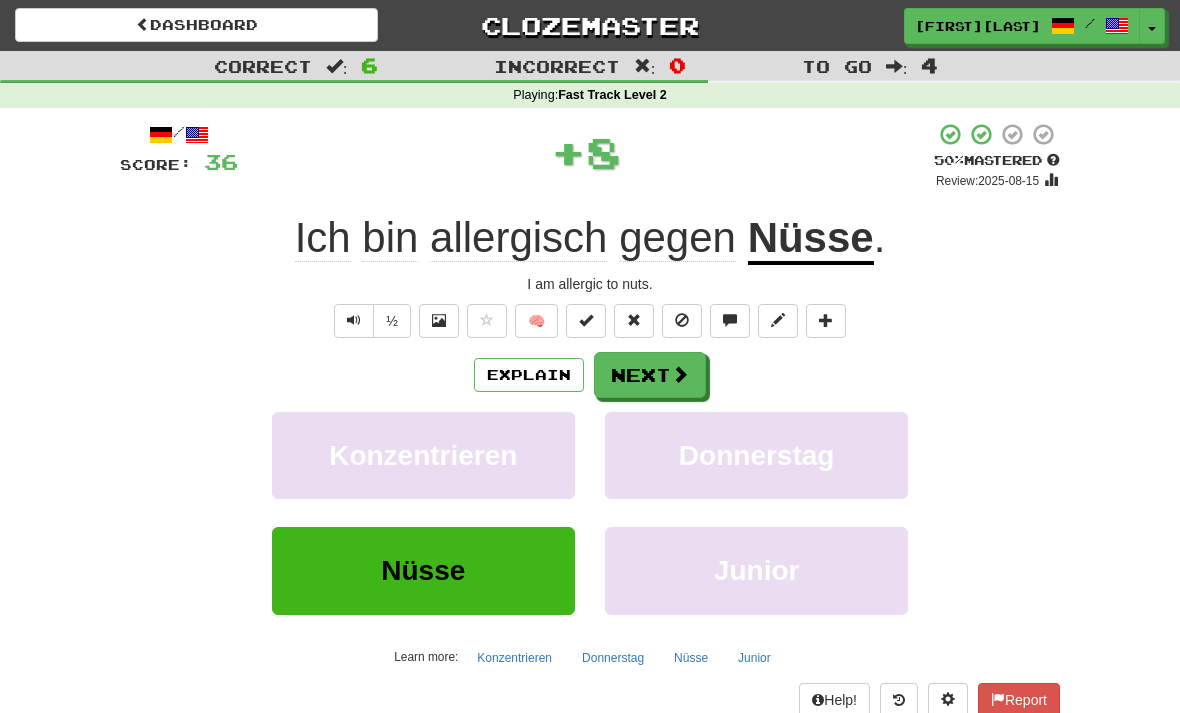 click on "Junior" at bounding box center [756, 570] 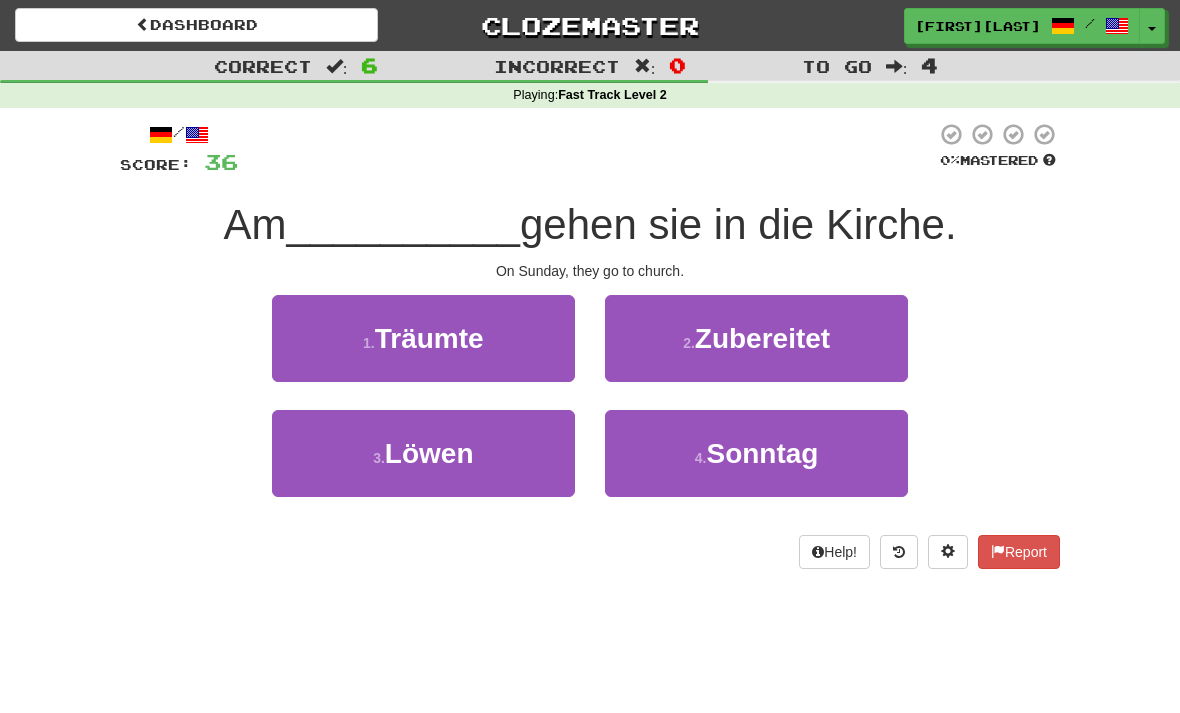 click on "4 .  [DAY]" at bounding box center (756, 453) 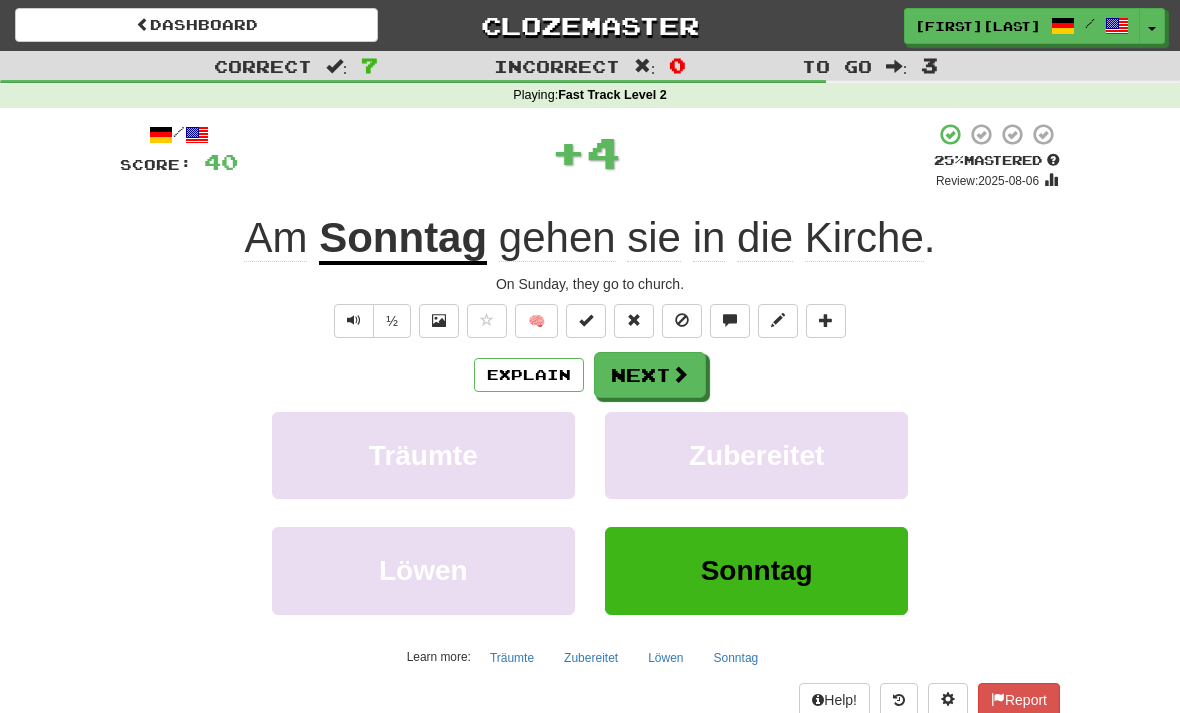 click on "Next" at bounding box center (650, 375) 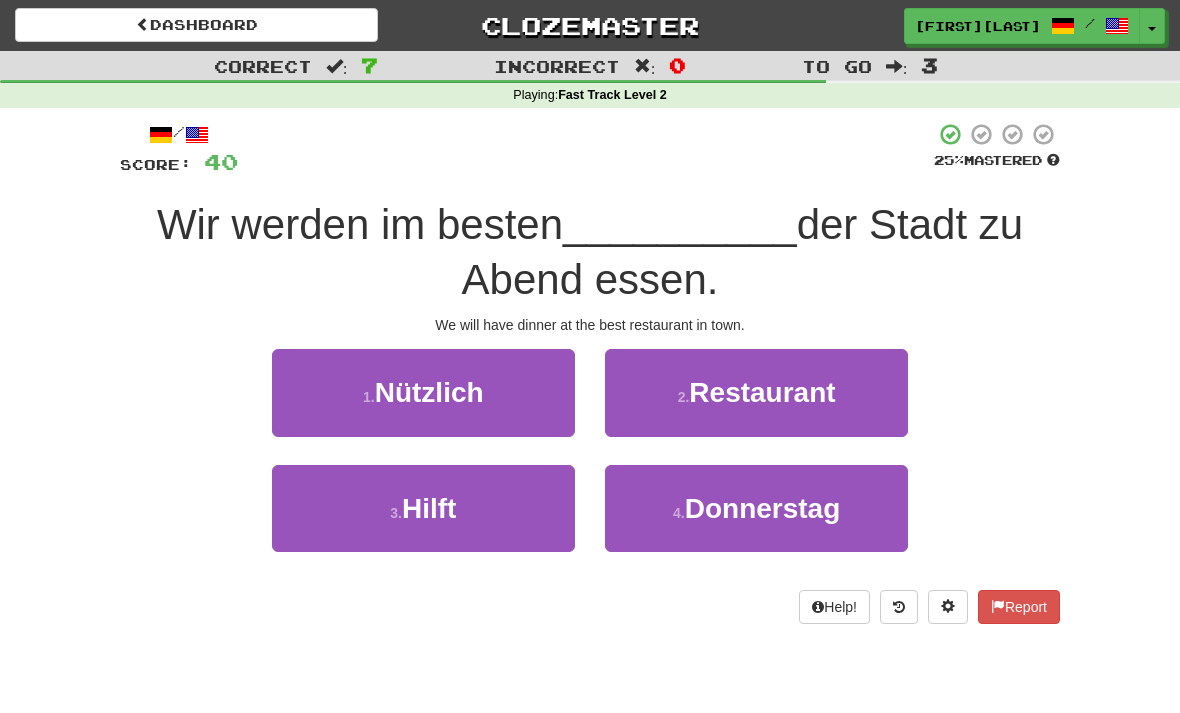 click on "2 .  Restaurant" at bounding box center [756, 392] 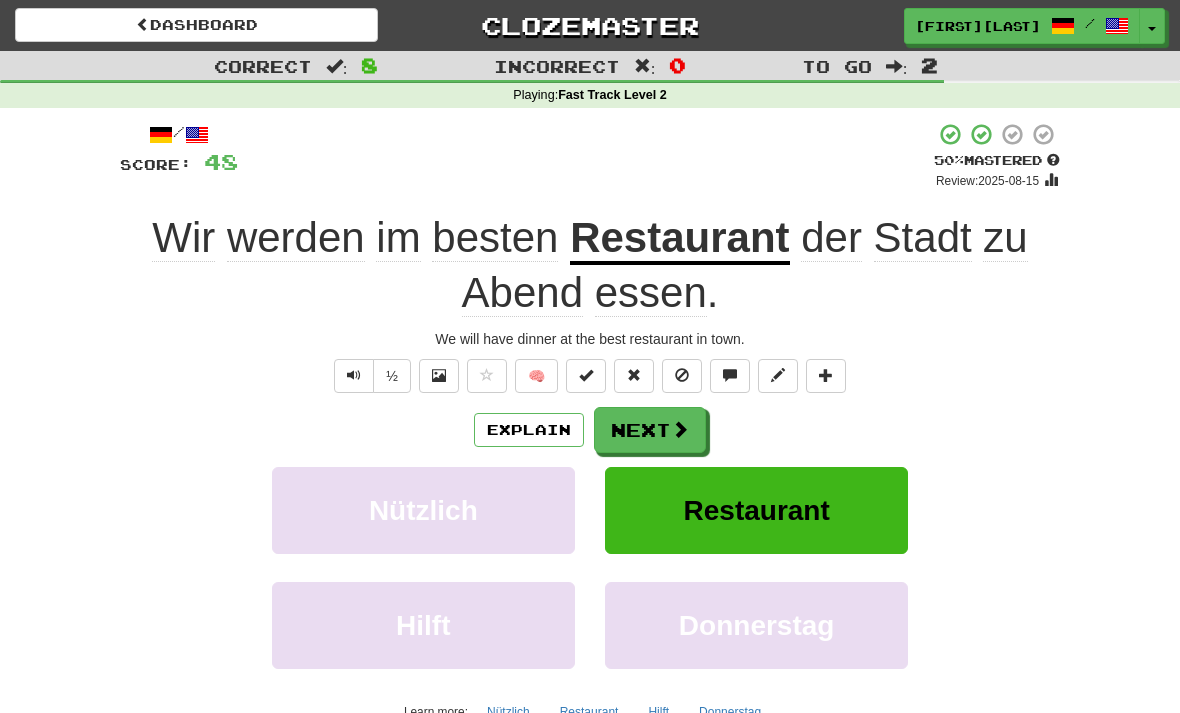 click on "Restaurant" at bounding box center (756, 510) 